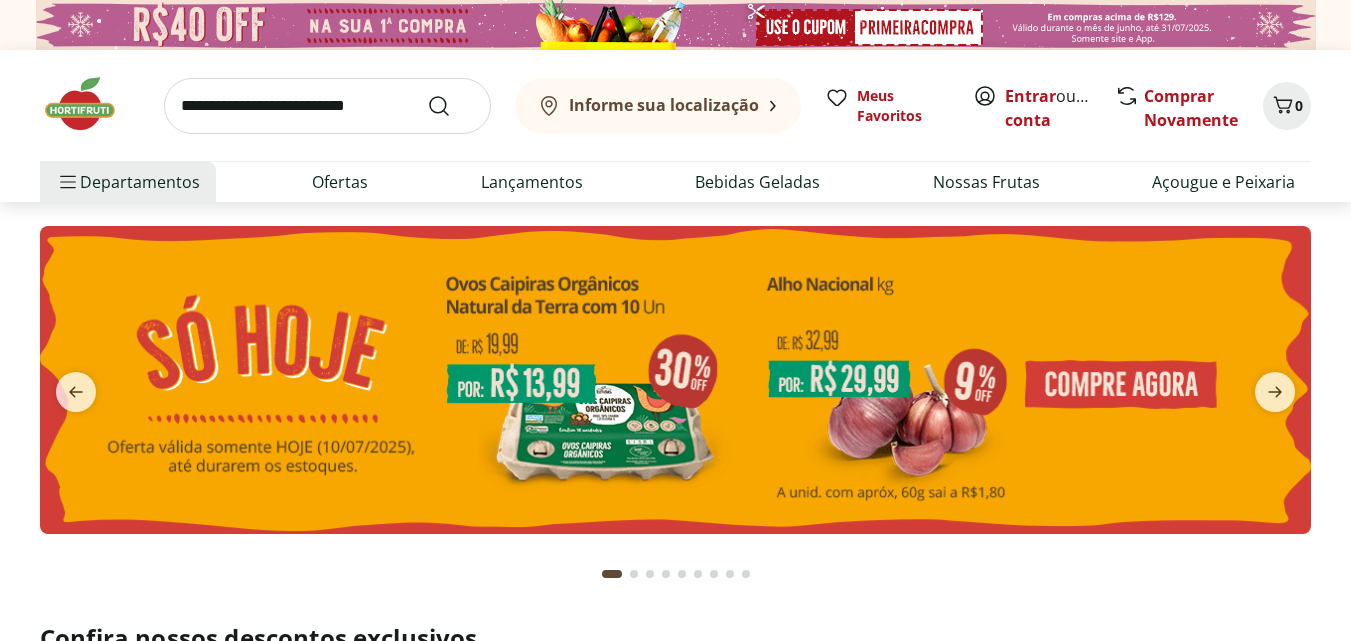 scroll, scrollTop: 0, scrollLeft: 0, axis: both 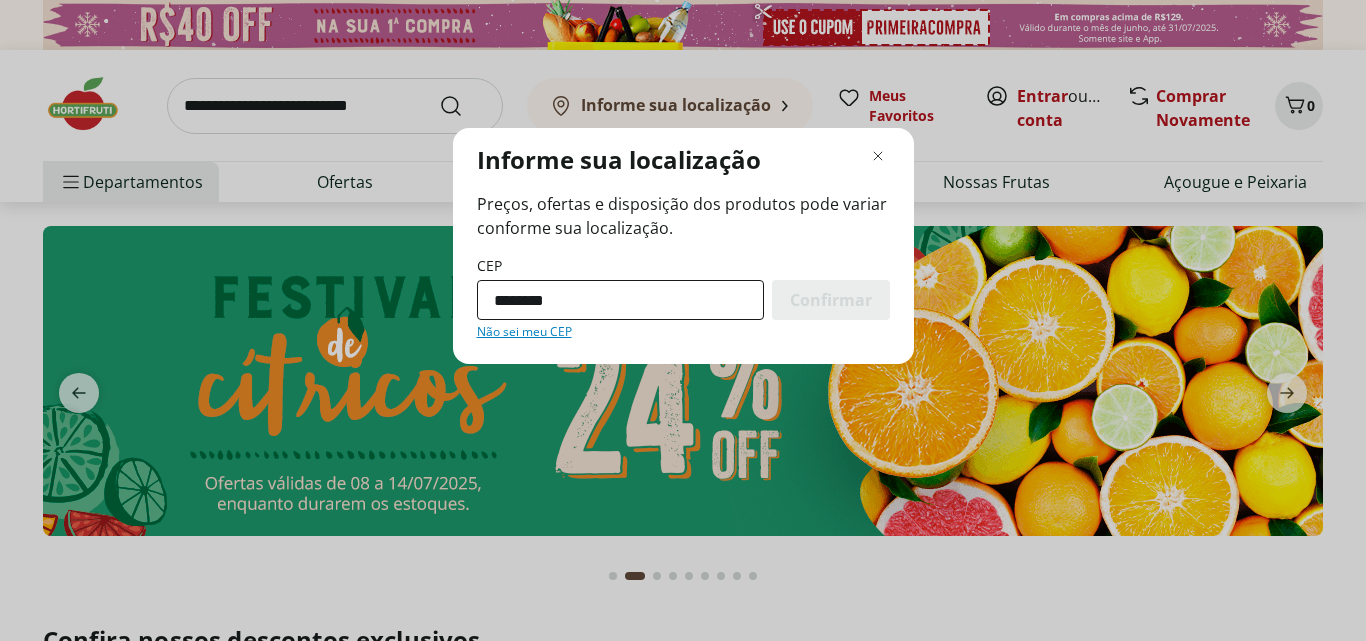 click on "********" at bounding box center (620, 300) 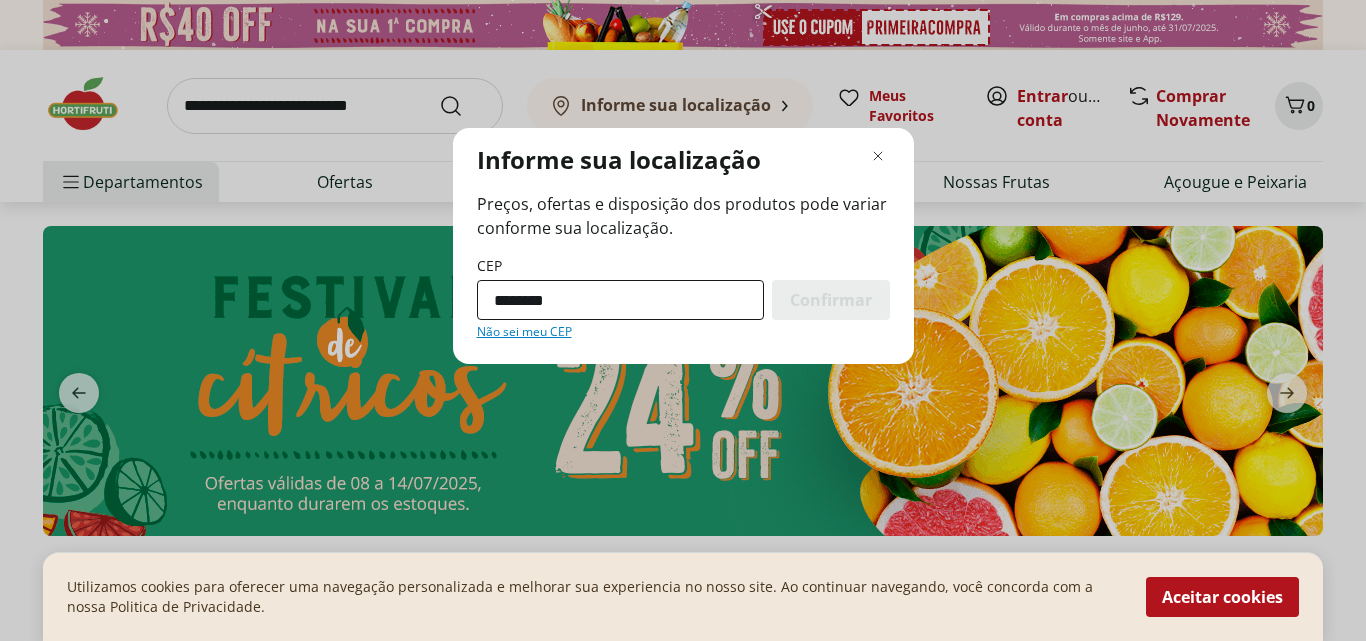 click on "********" at bounding box center [620, 300] 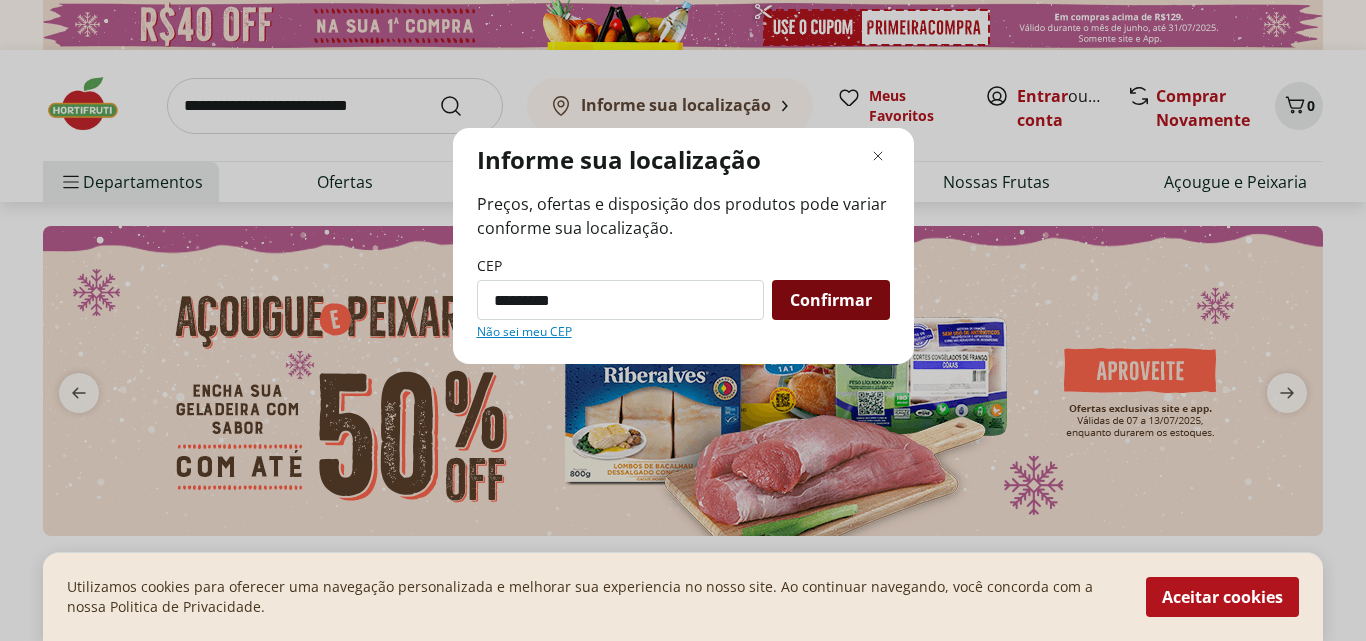 type on "*********" 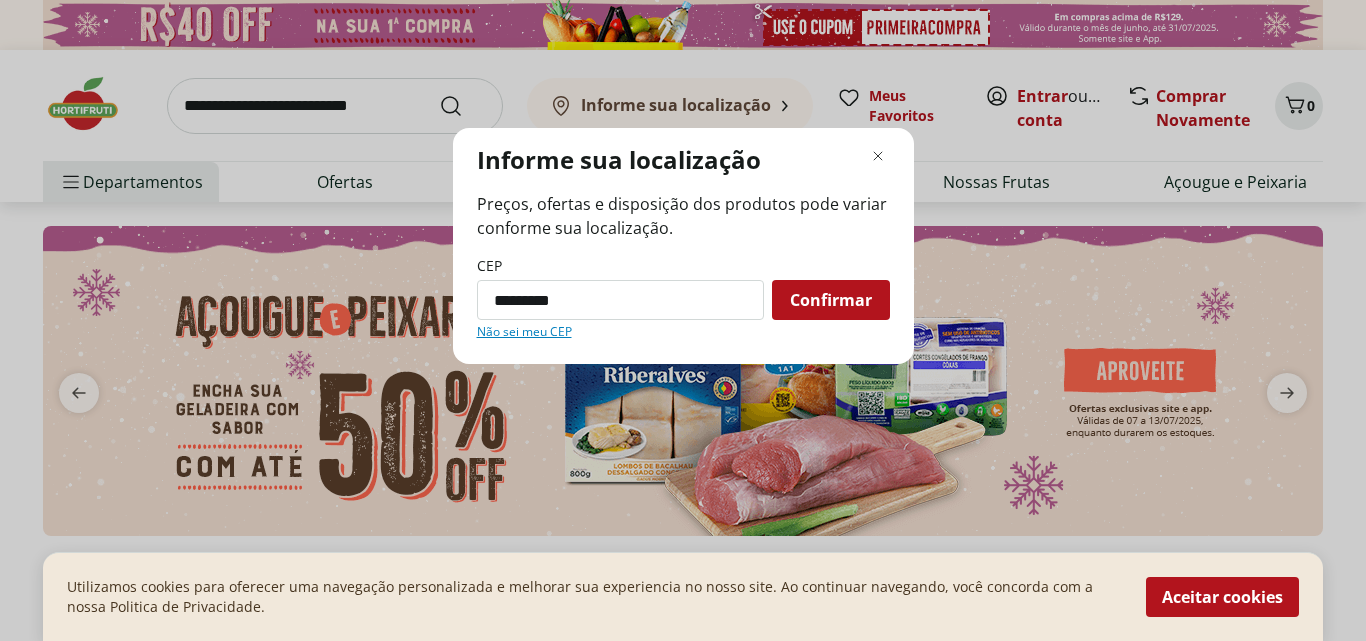 click on "Confirmar" at bounding box center [831, 300] 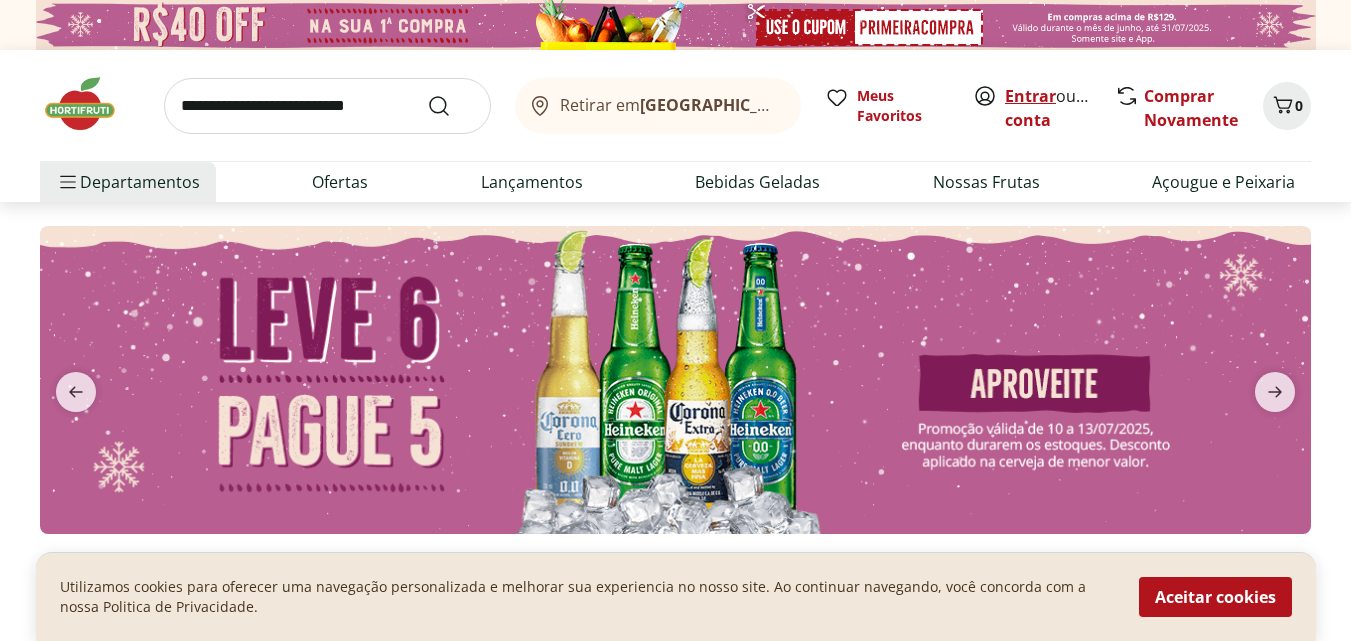 click on "Entrar" at bounding box center (1030, 96) 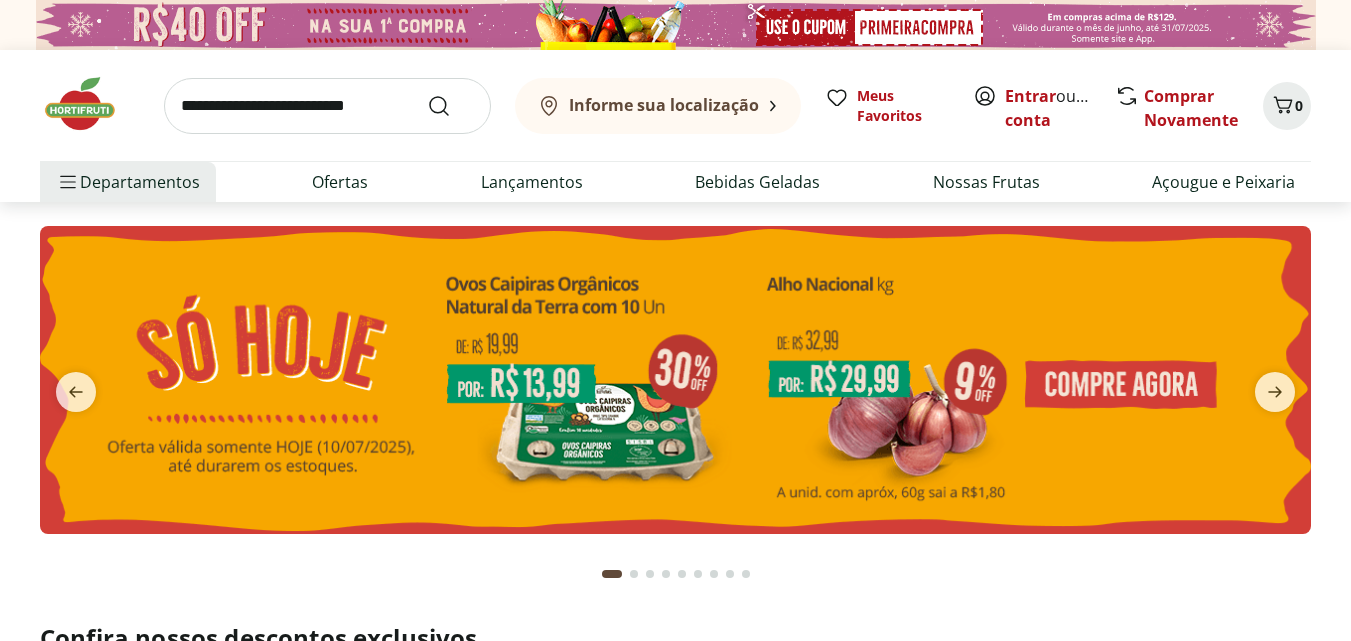scroll, scrollTop: 0, scrollLeft: 0, axis: both 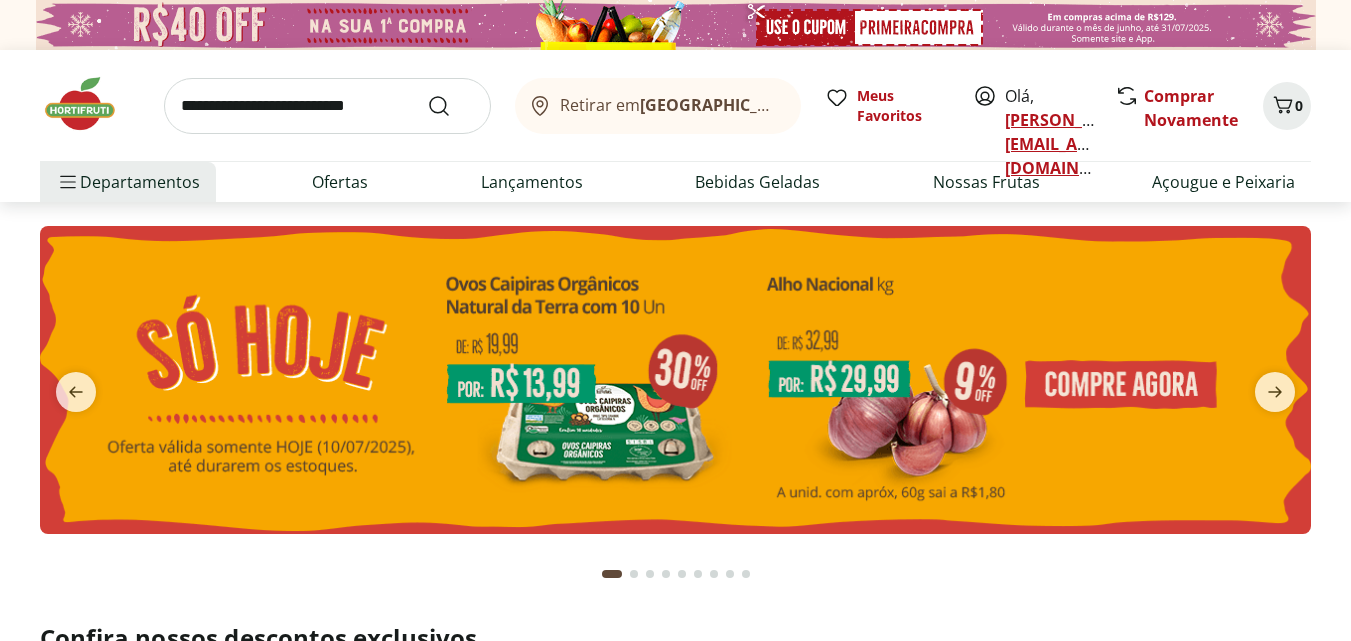 click on "[PERSON_NAME][EMAIL_ADDRESS][DOMAIN_NAME]" at bounding box center (1074, 144) 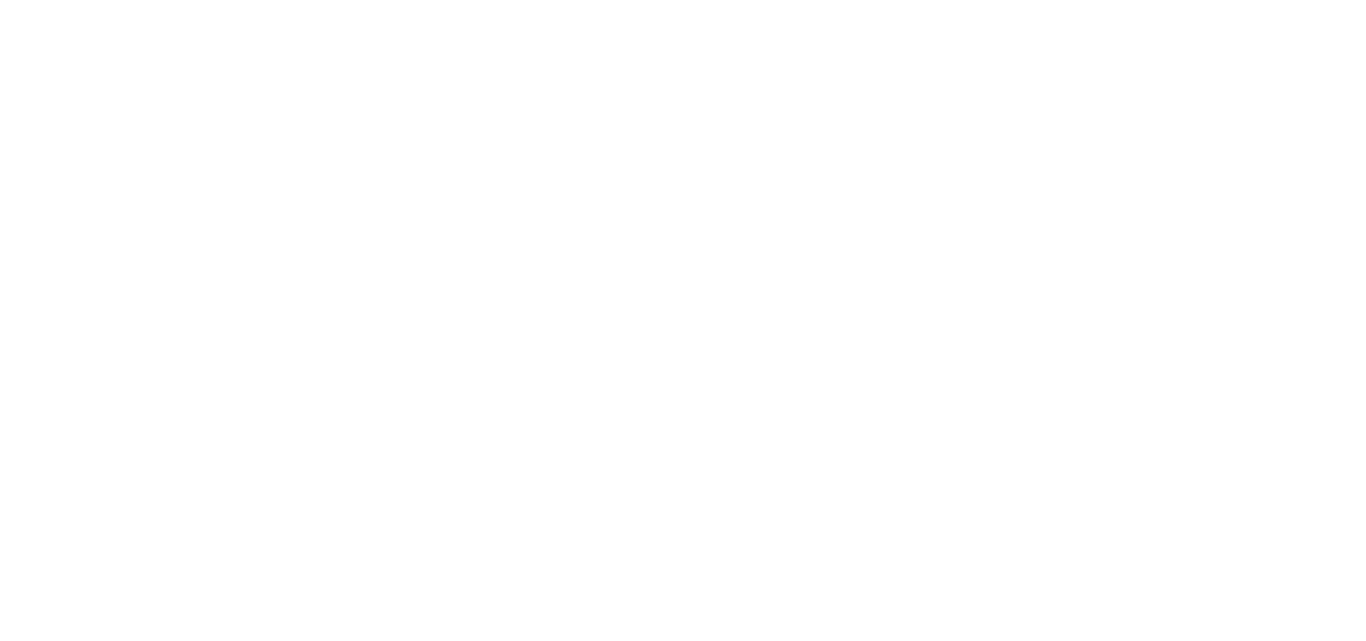 scroll, scrollTop: 0, scrollLeft: 0, axis: both 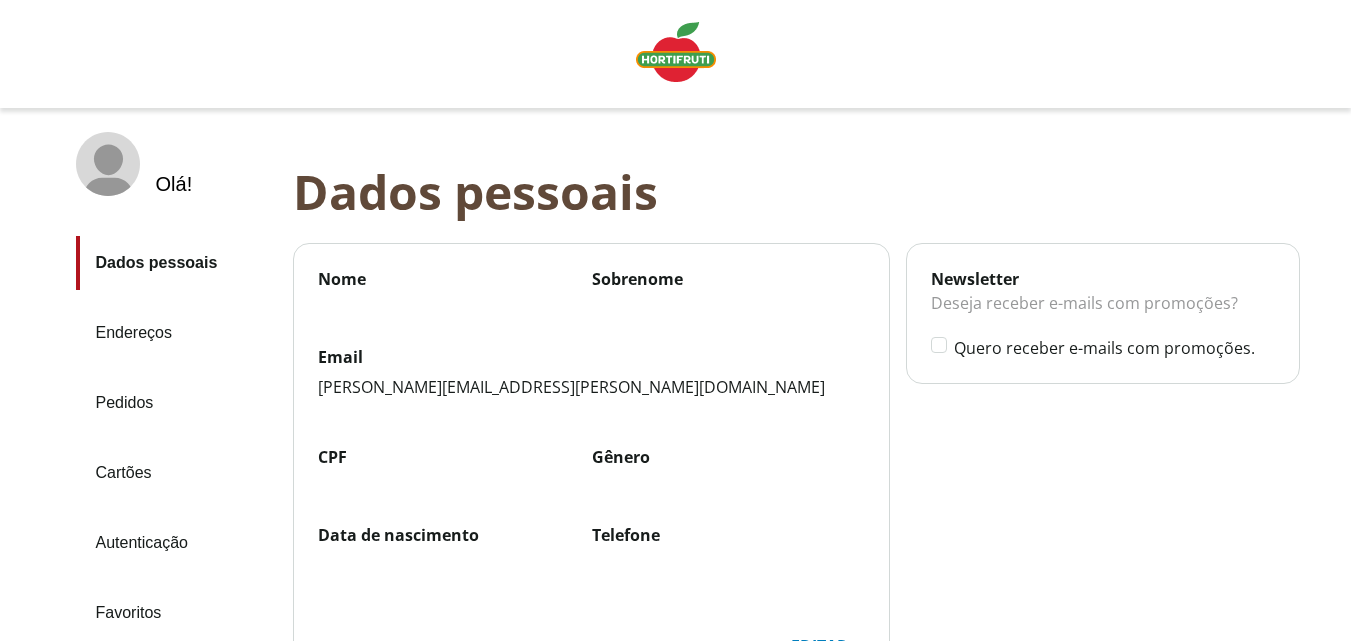click on "Nome" at bounding box center [455, 279] 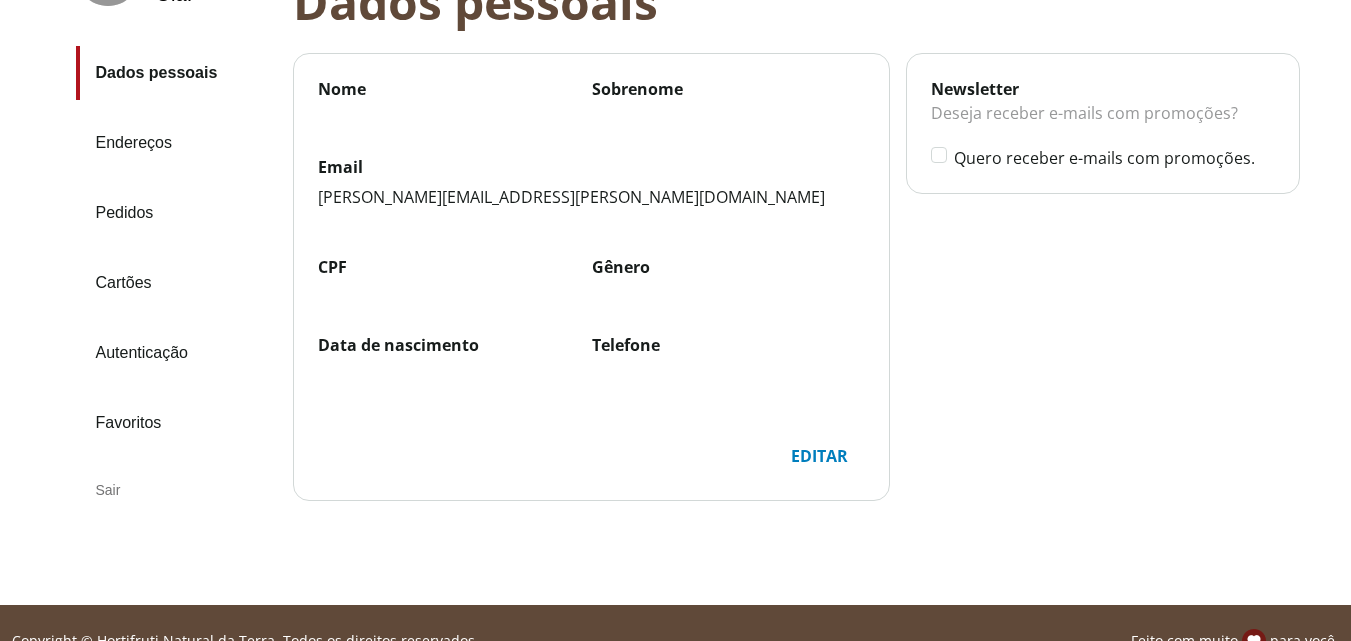 scroll, scrollTop: 200, scrollLeft: 0, axis: vertical 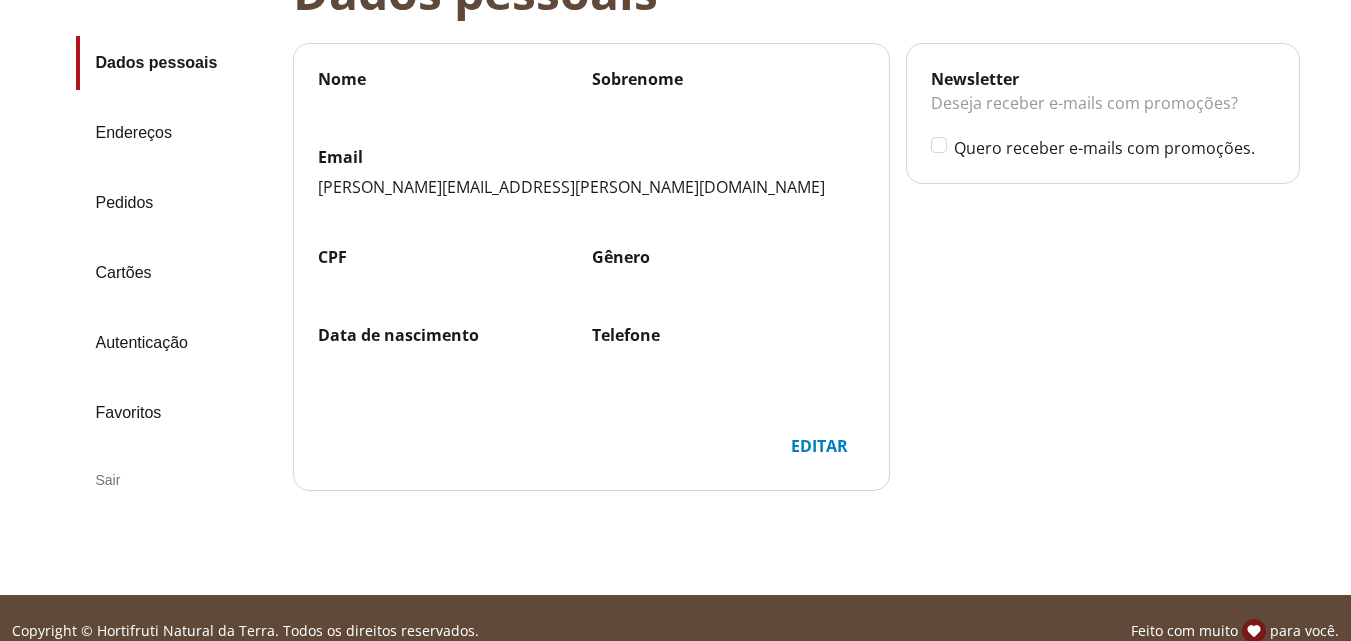 click on "Editar" at bounding box center (819, 446) 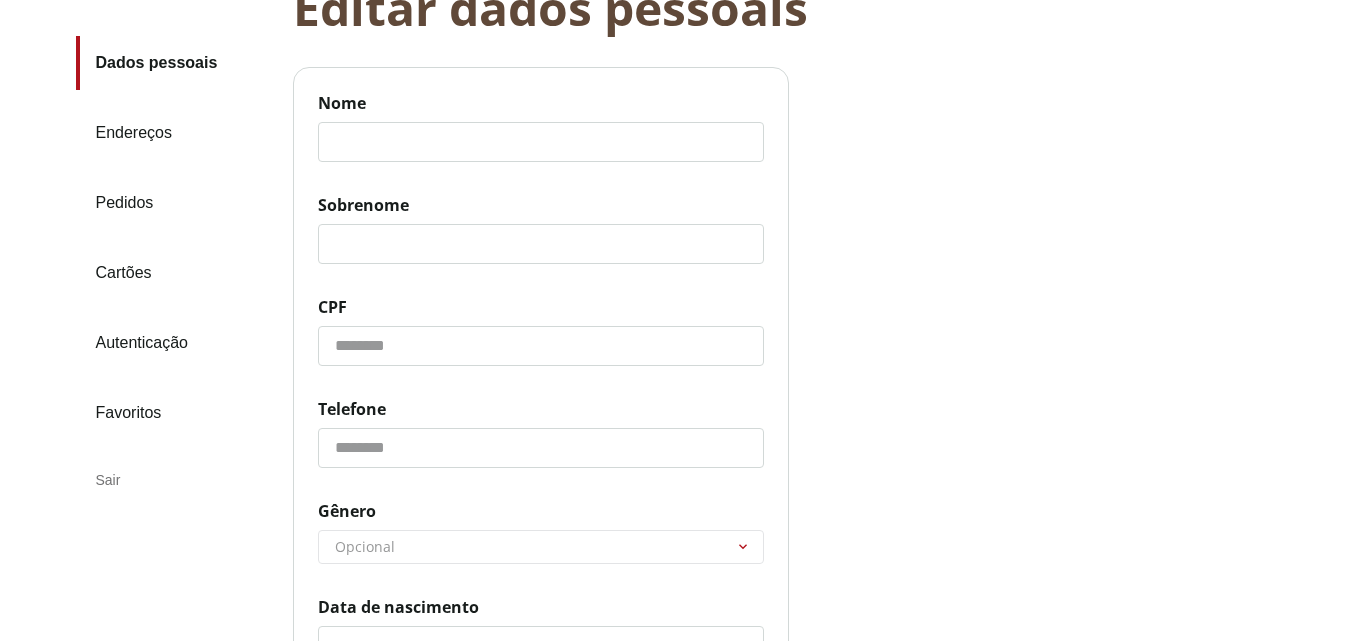 click on "Nome" 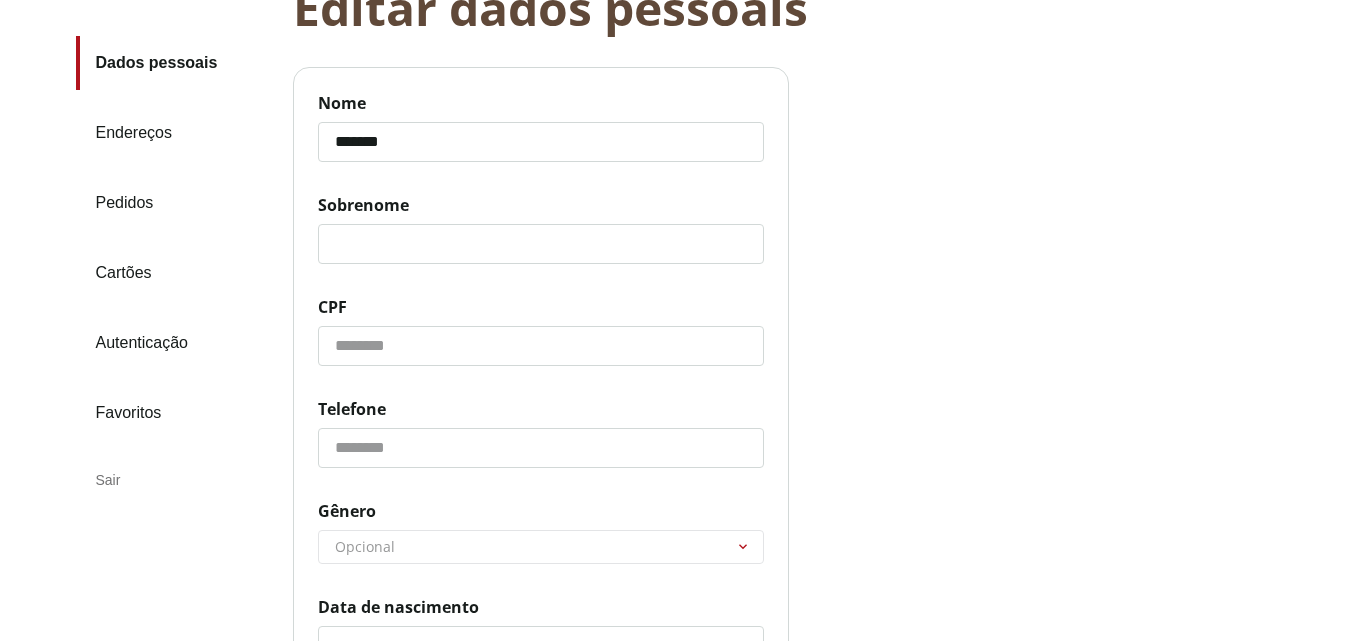 type on "******" 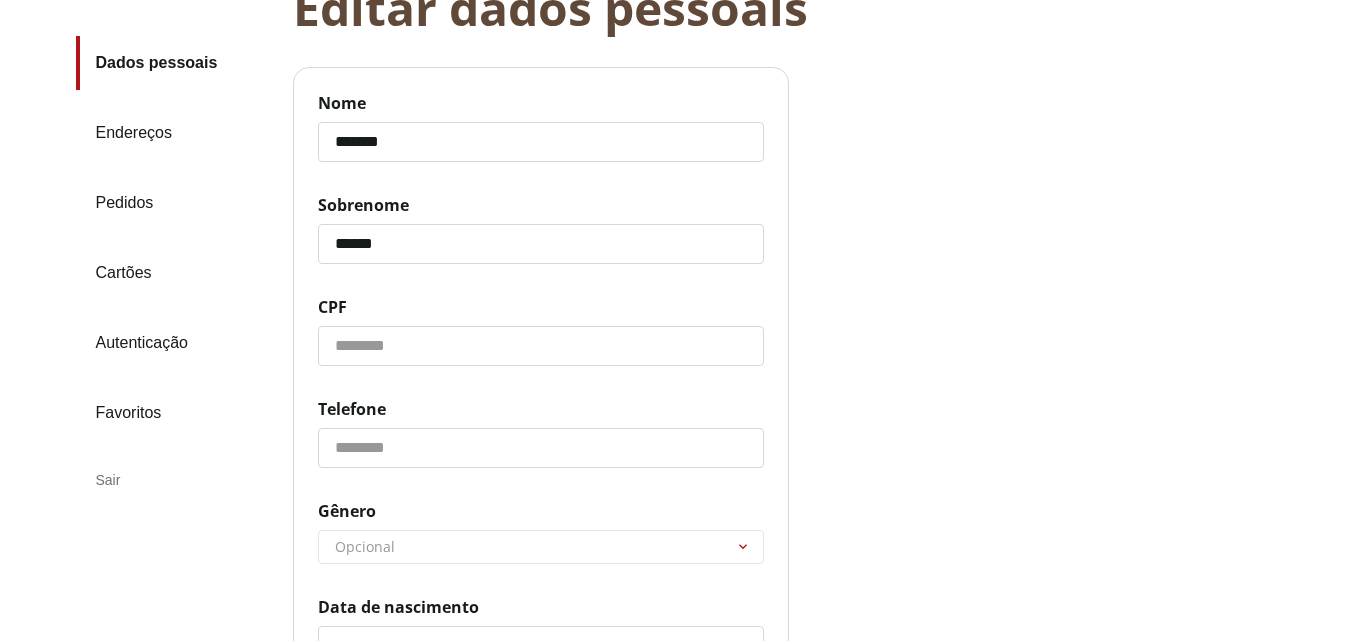 type on "******" 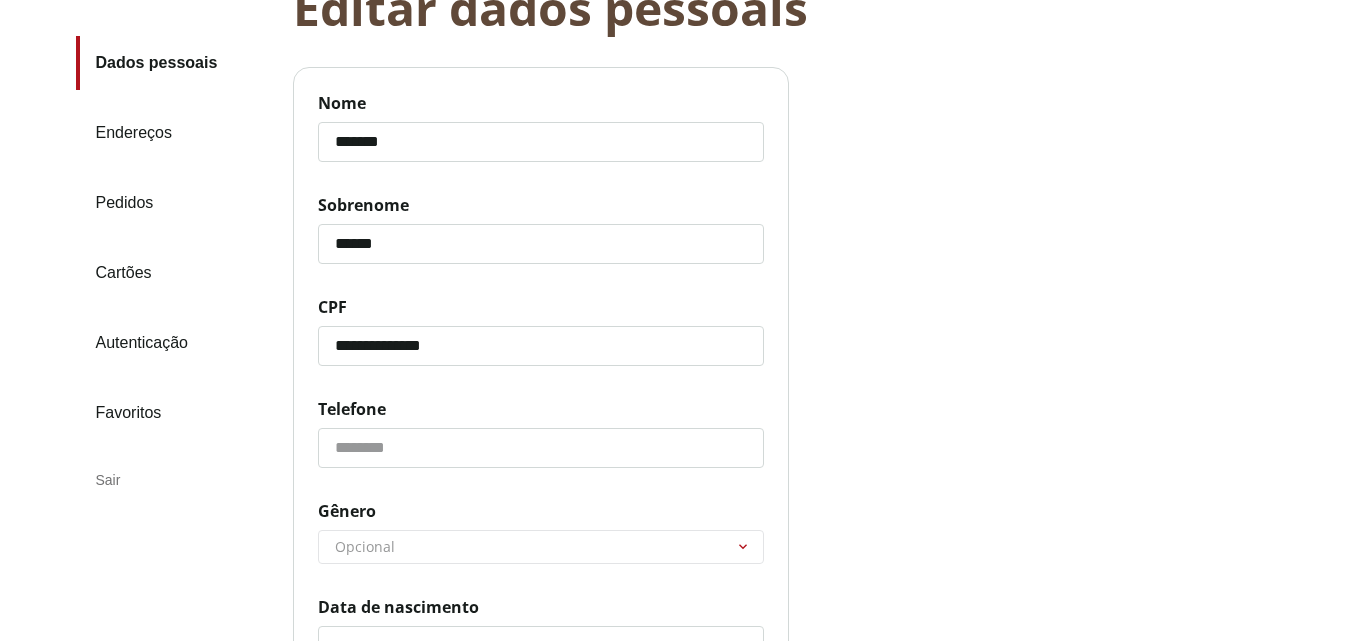 type on "**********" 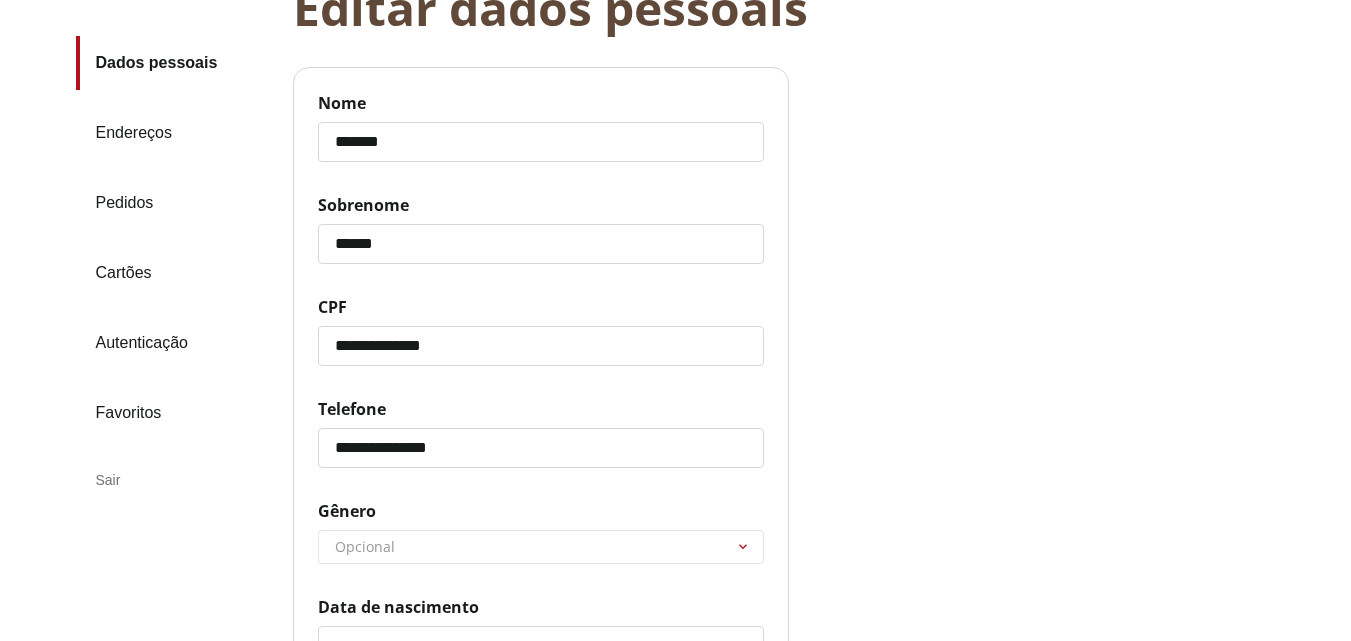 type on "**********" 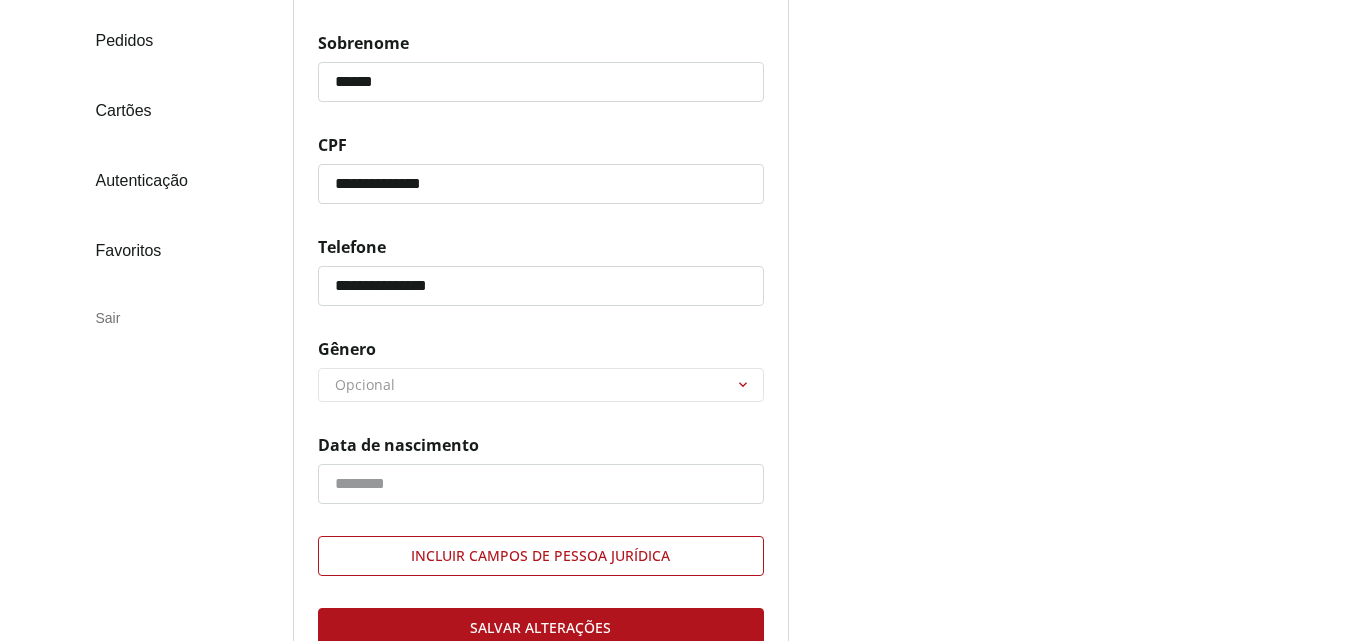 scroll, scrollTop: 400, scrollLeft: 0, axis: vertical 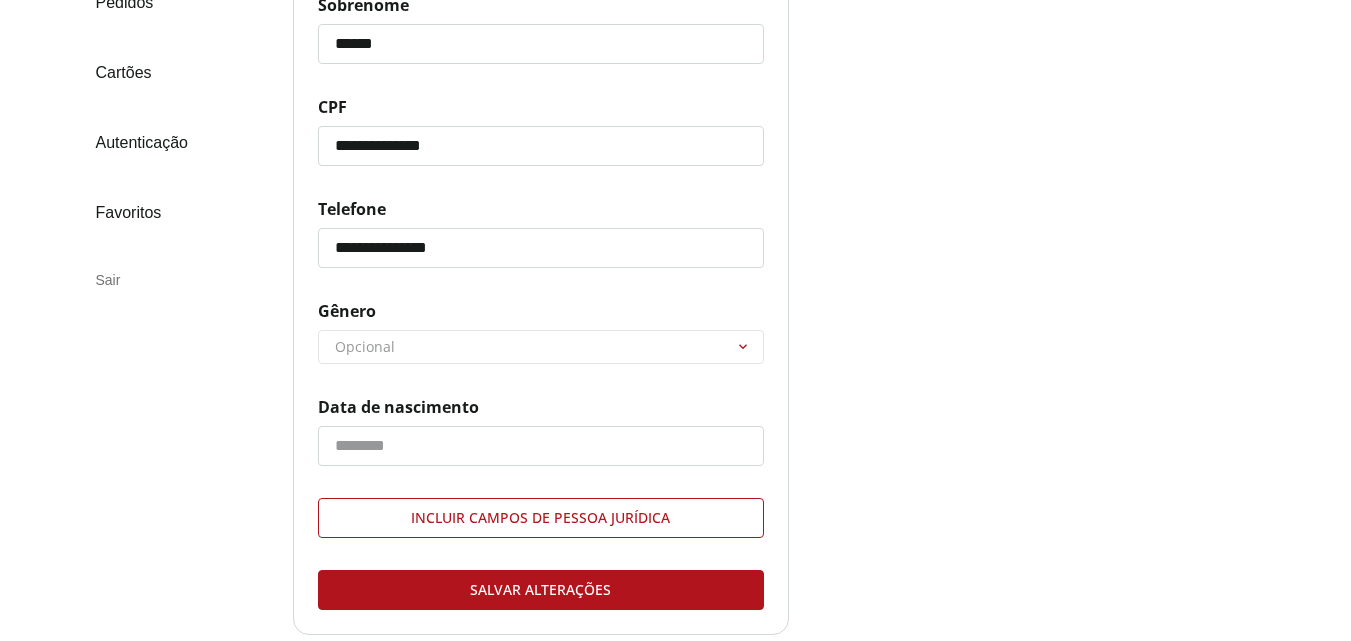 click on "******** ********* ********" at bounding box center [541, 347] 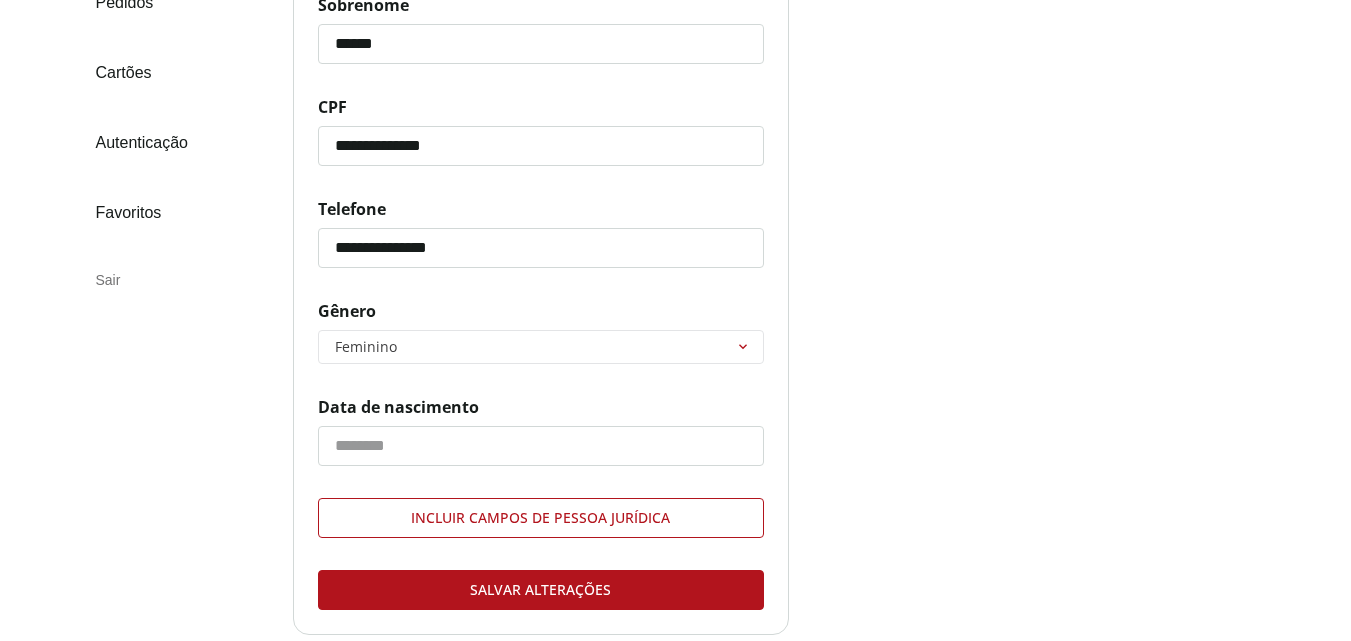 click on "Data de nascimento" 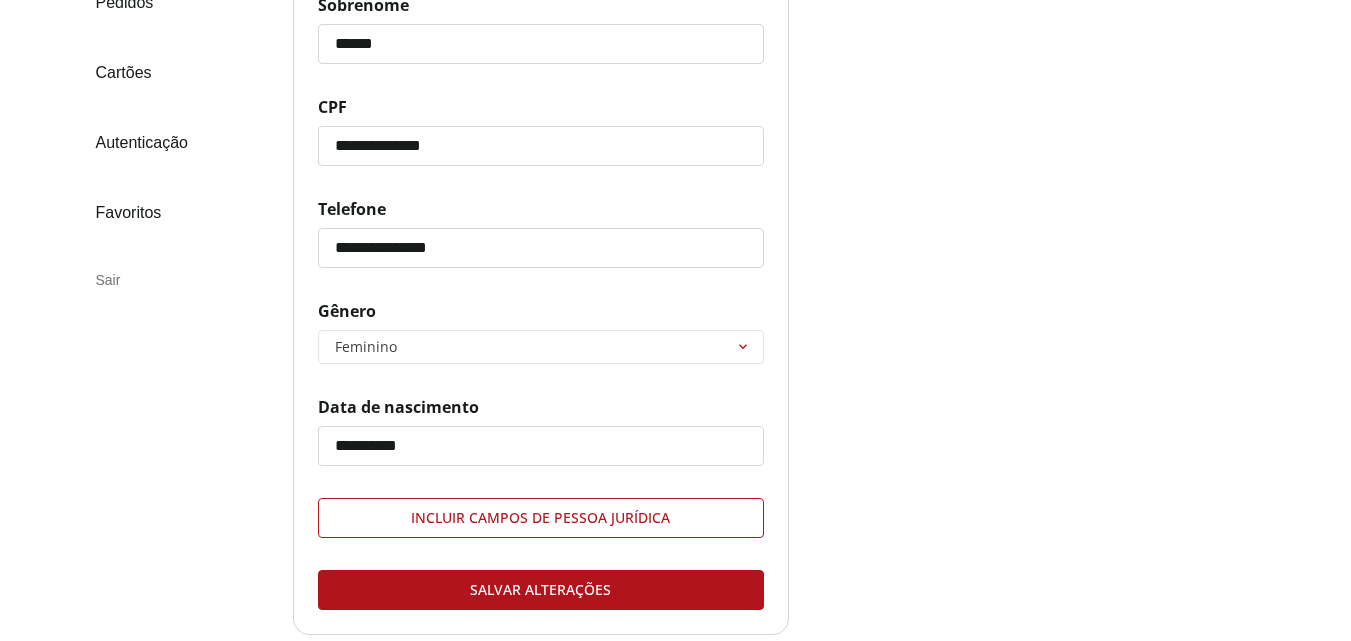 type on "**********" 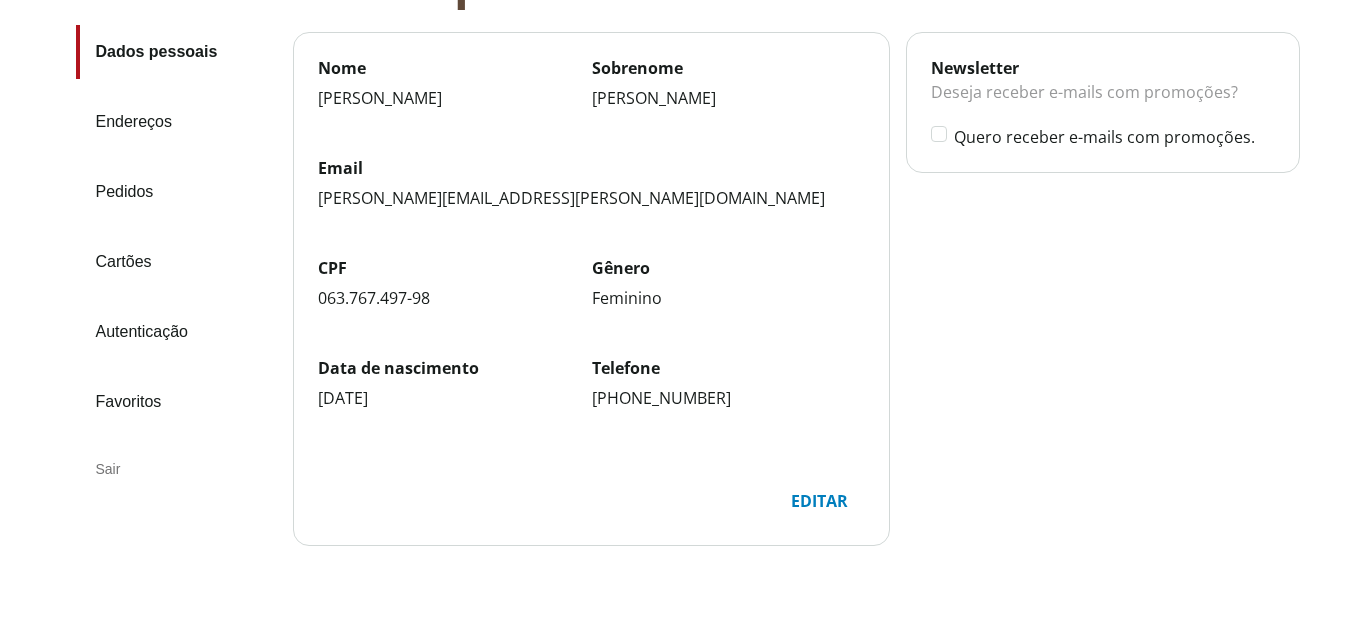 scroll, scrollTop: 0, scrollLeft: 0, axis: both 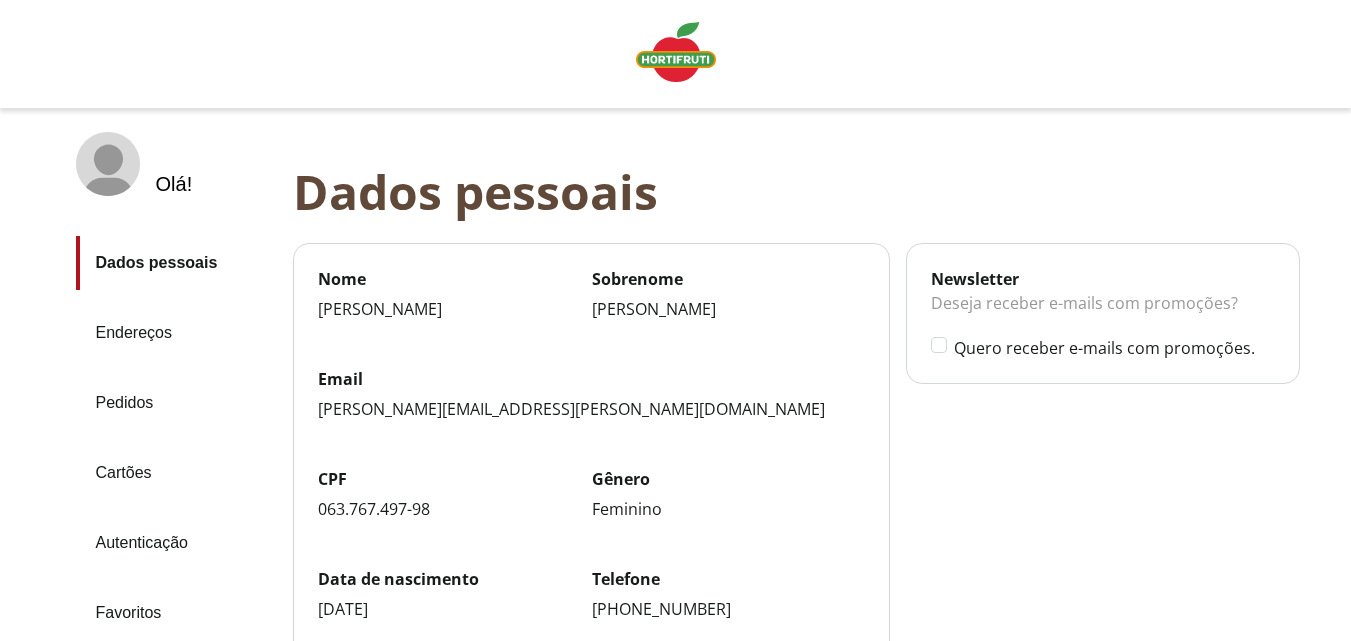 click on "Endereços" at bounding box center [176, 333] 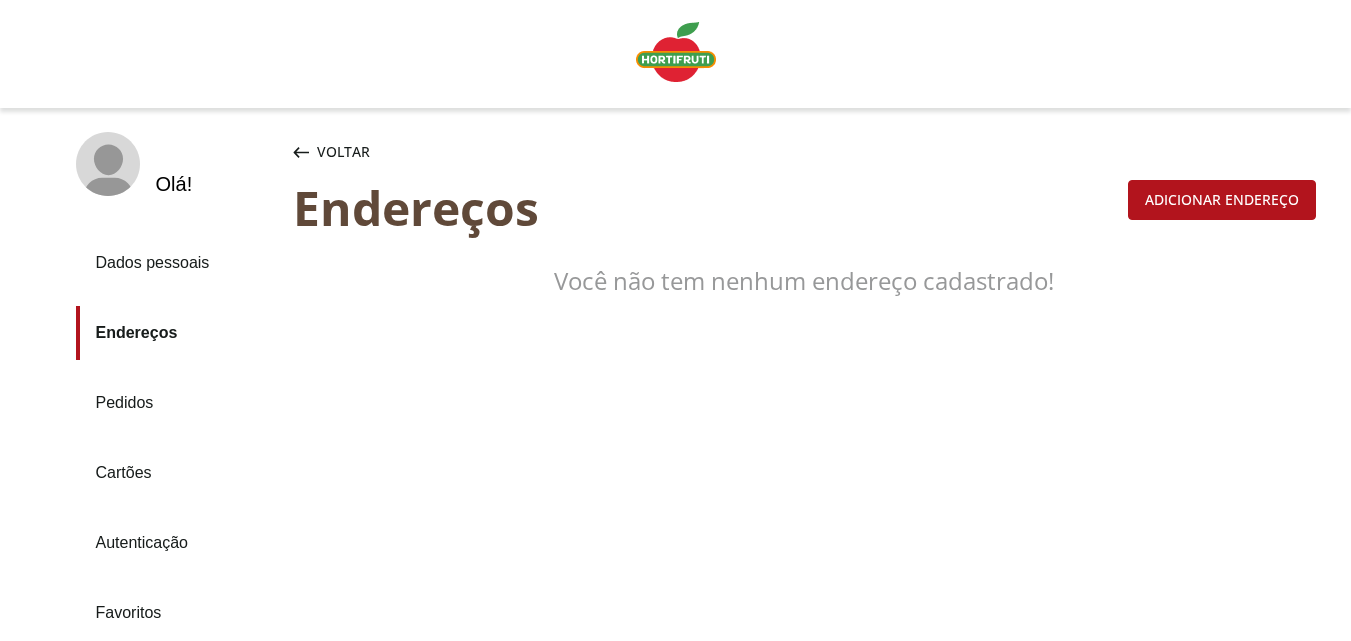 scroll, scrollTop: 100, scrollLeft: 0, axis: vertical 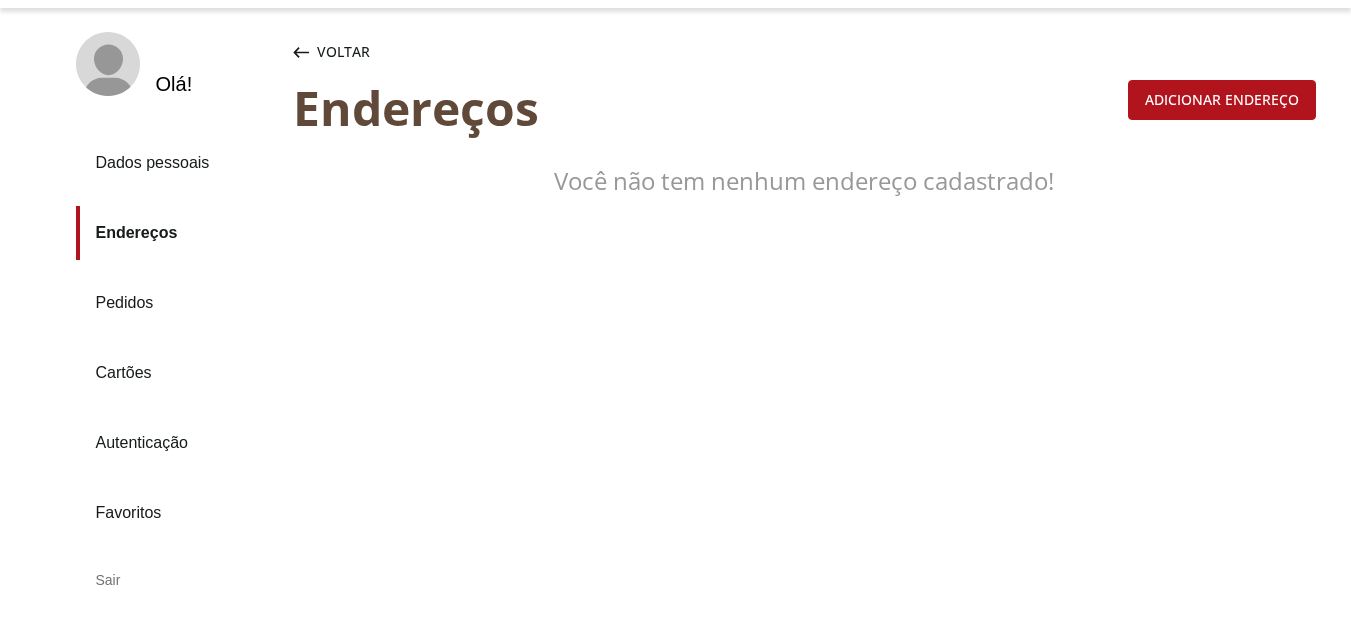 click on "Pedidos" at bounding box center (176, 303) 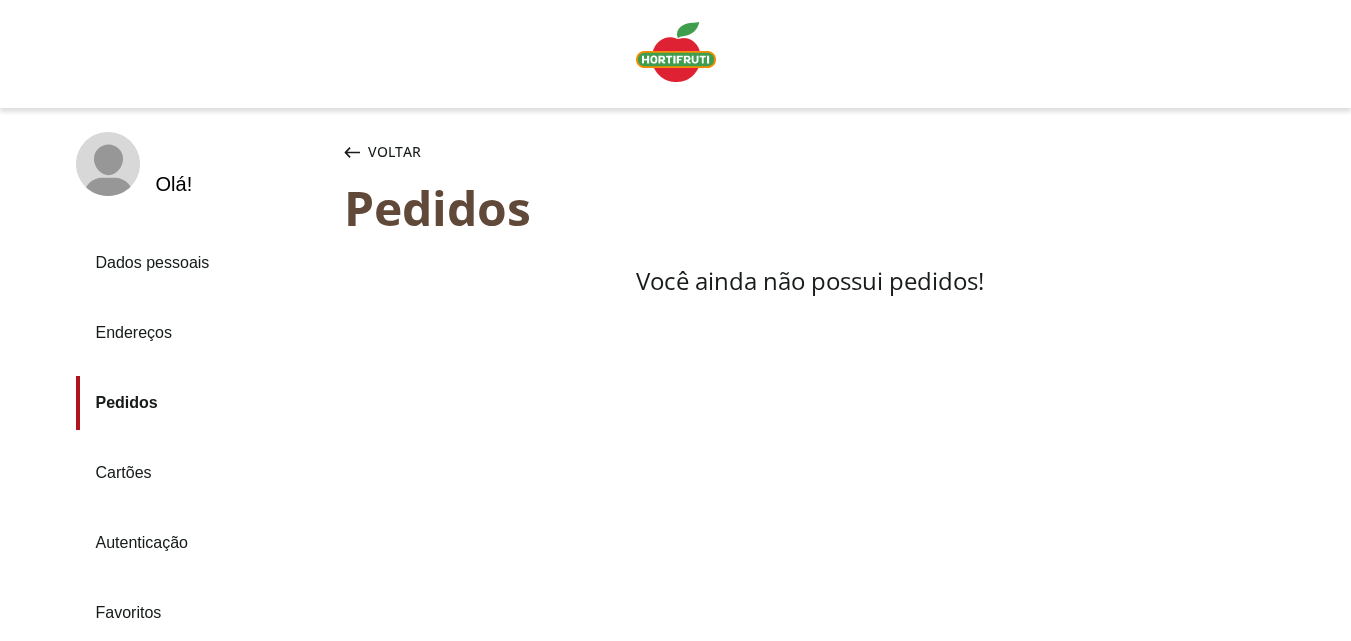 click on "Cartões" at bounding box center [202, 473] 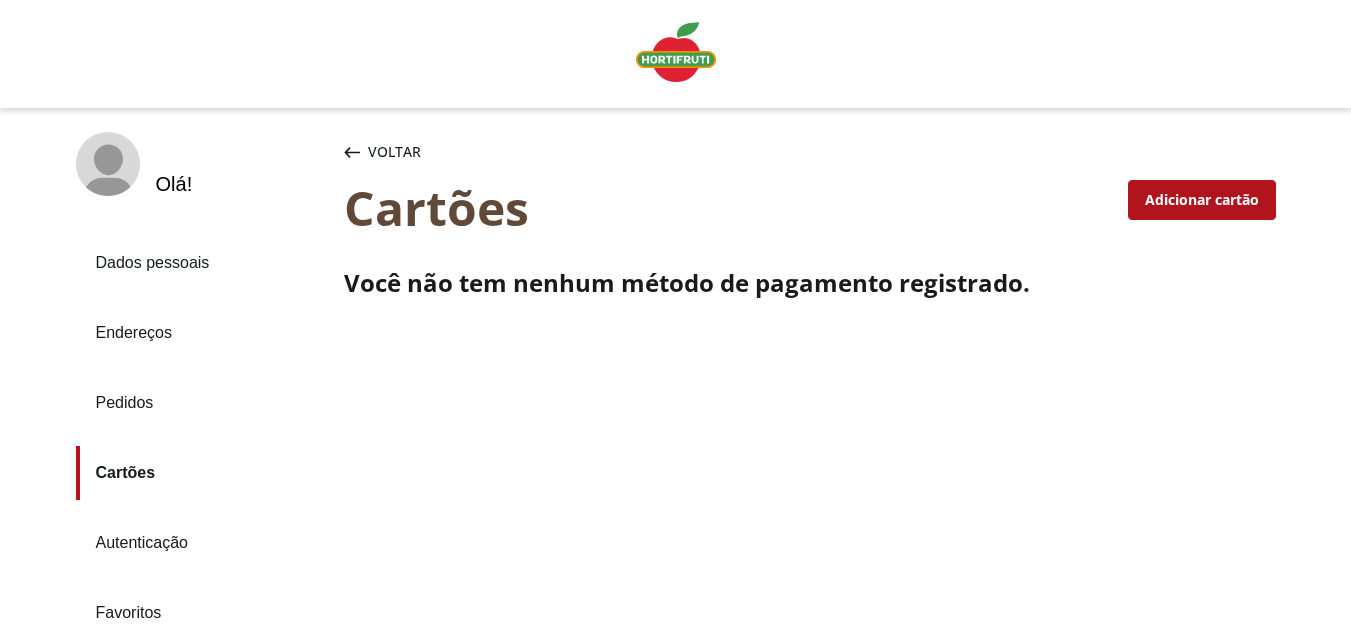 scroll, scrollTop: 100, scrollLeft: 0, axis: vertical 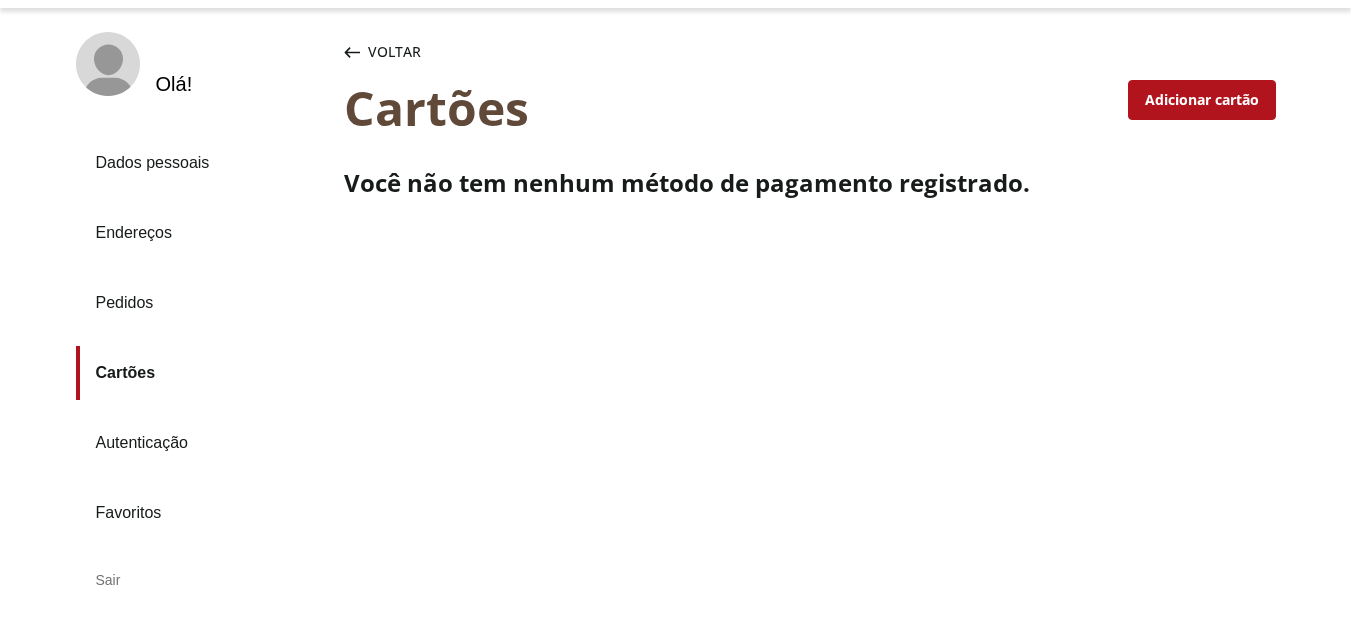 click on "Pedidos" at bounding box center (202, 303) 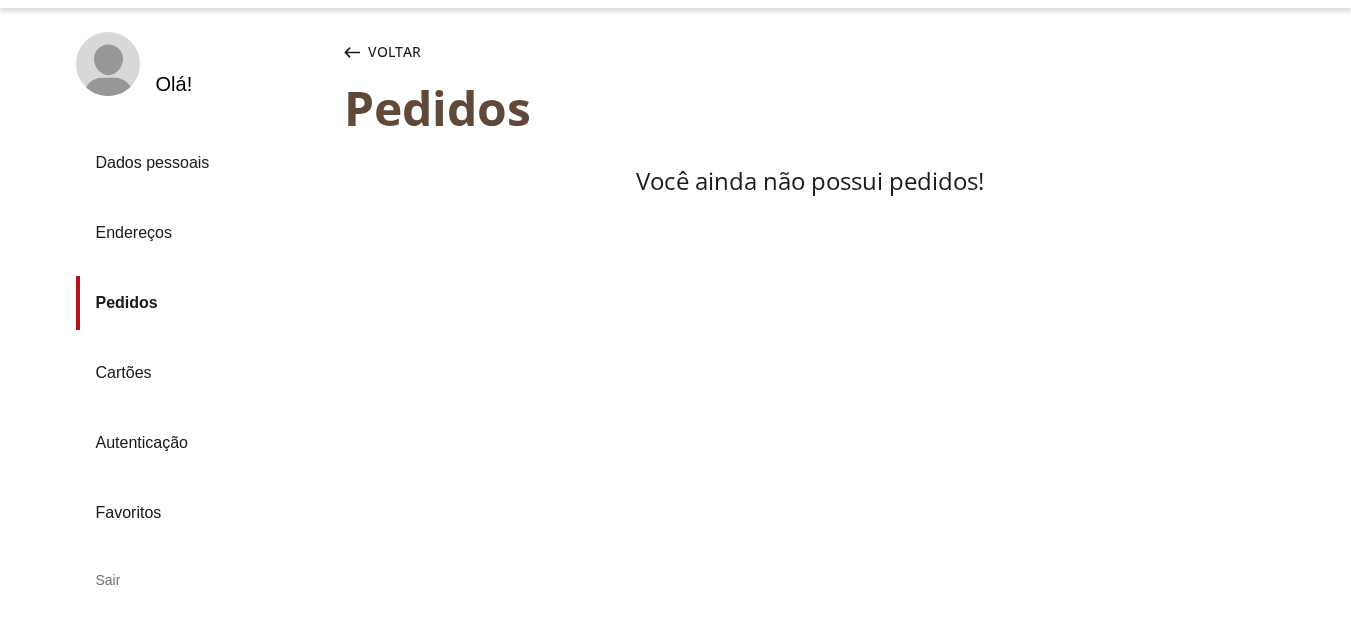 scroll, scrollTop: 0, scrollLeft: 0, axis: both 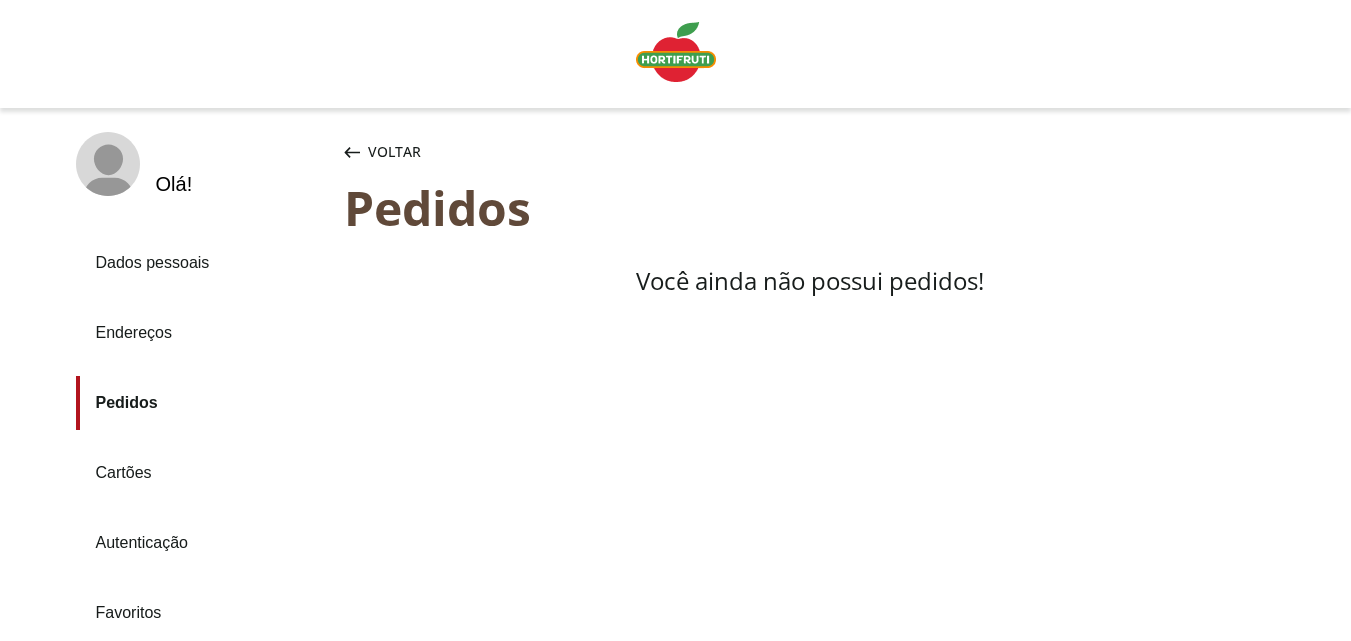 click on "Dados pessoais" at bounding box center [202, 263] 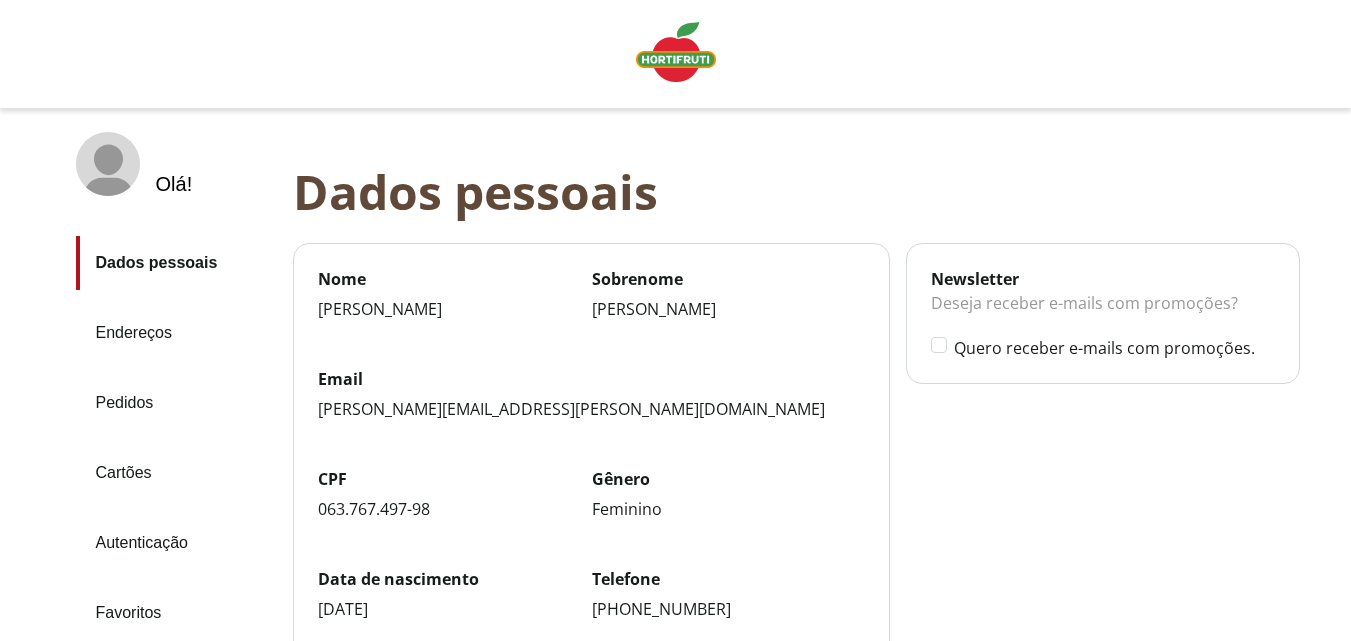 click on "Cartões" at bounding box center [176, 473] 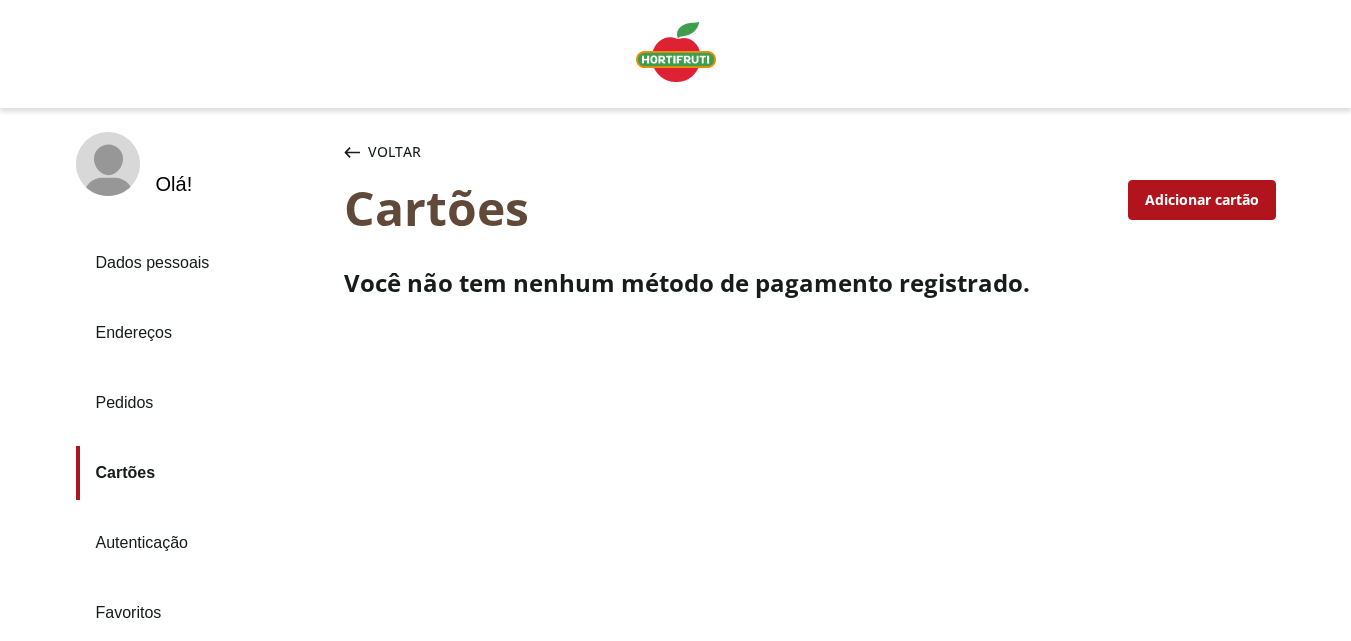 click on "Pedidos" at bounding box center [202, 403] 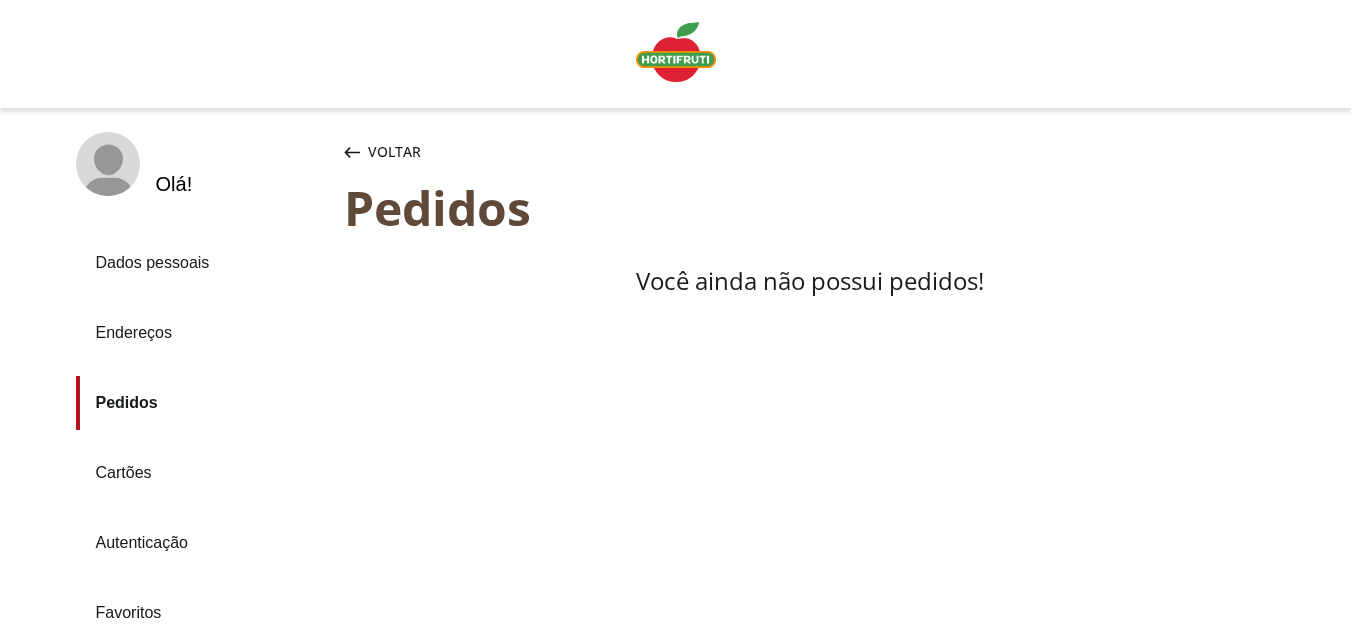 click on "Cartões" at bounding box center (202, 473) 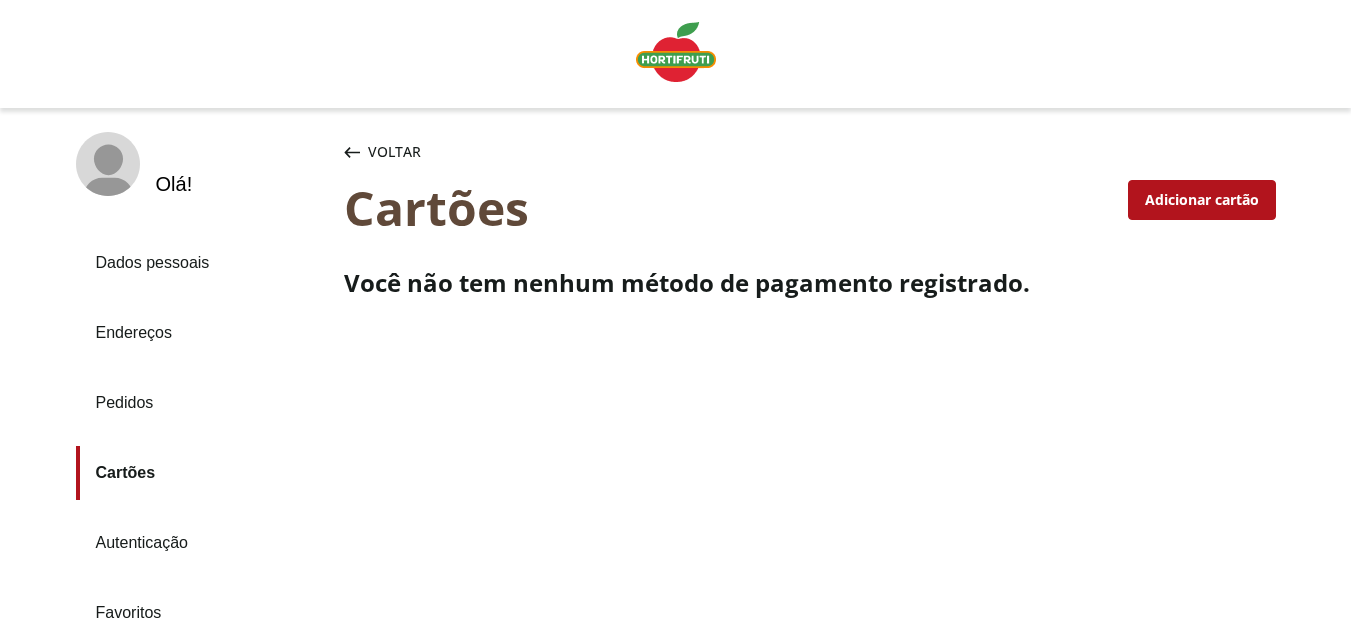 click 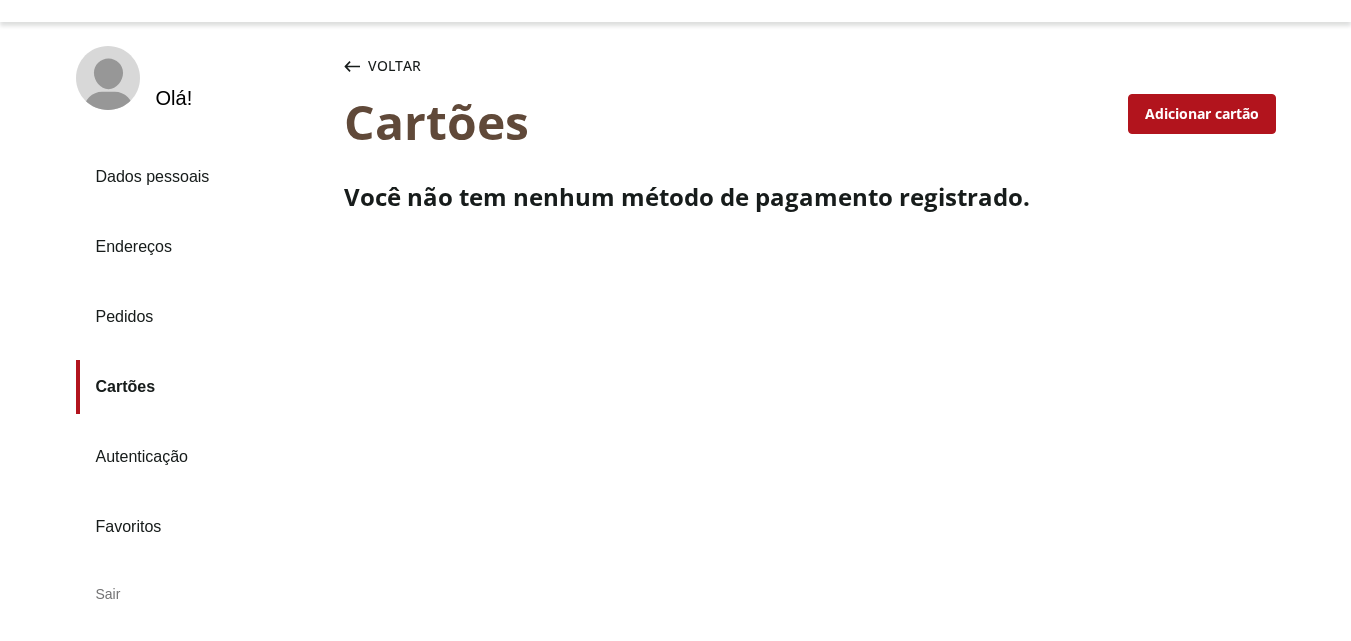 scroll, scrollTop: 200, scrollLeft: 0, axis: vertical 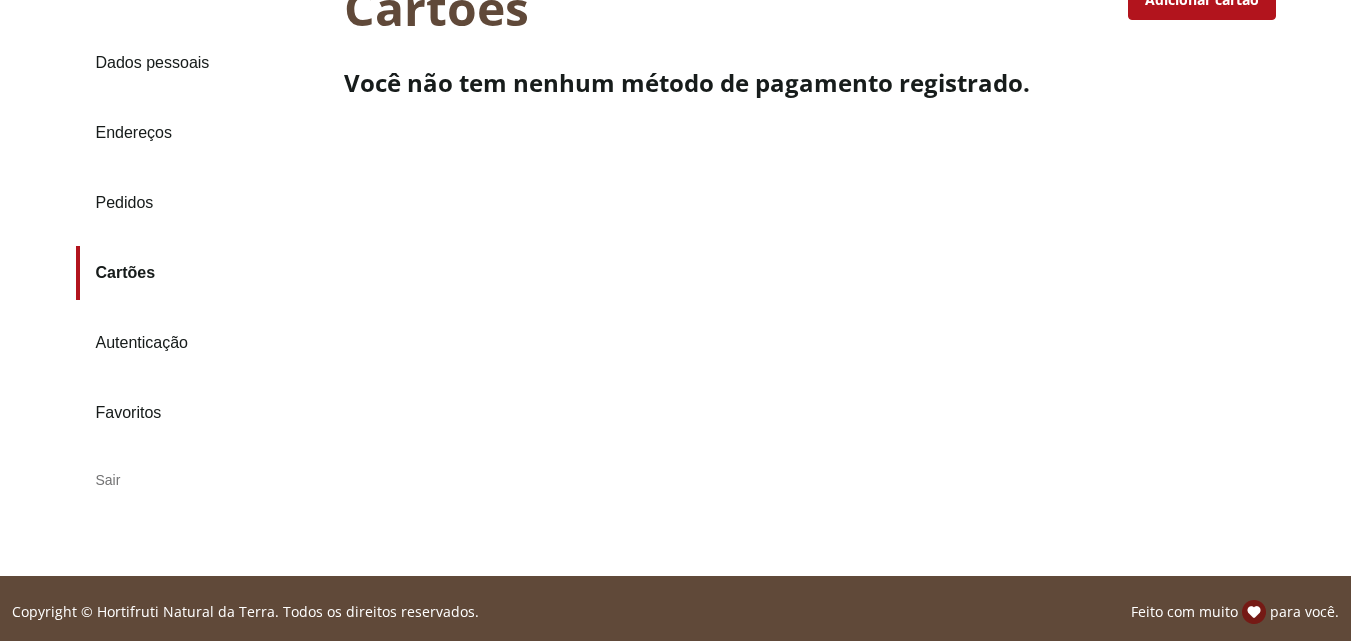 click on "Favoritos" at bounding box center (202, 413) 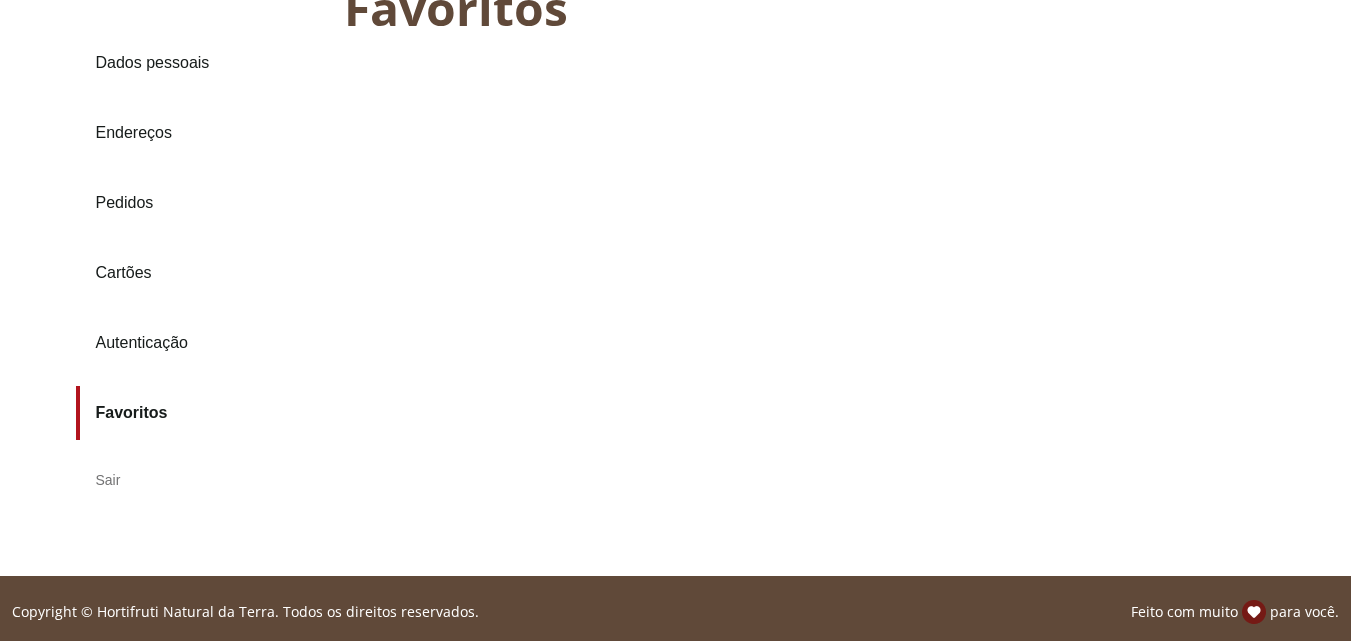 click on "Autenticação" at bounding box center (202, 343) 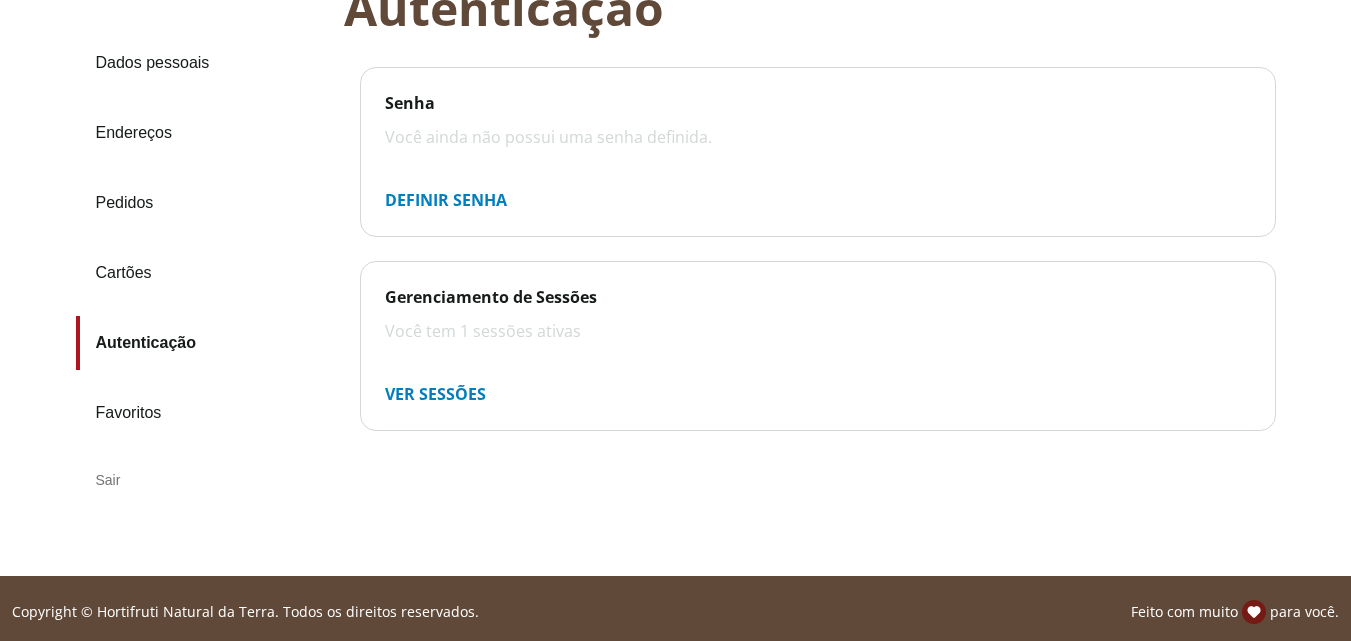 click on "Definir senha" at bounding box center (446, 200) 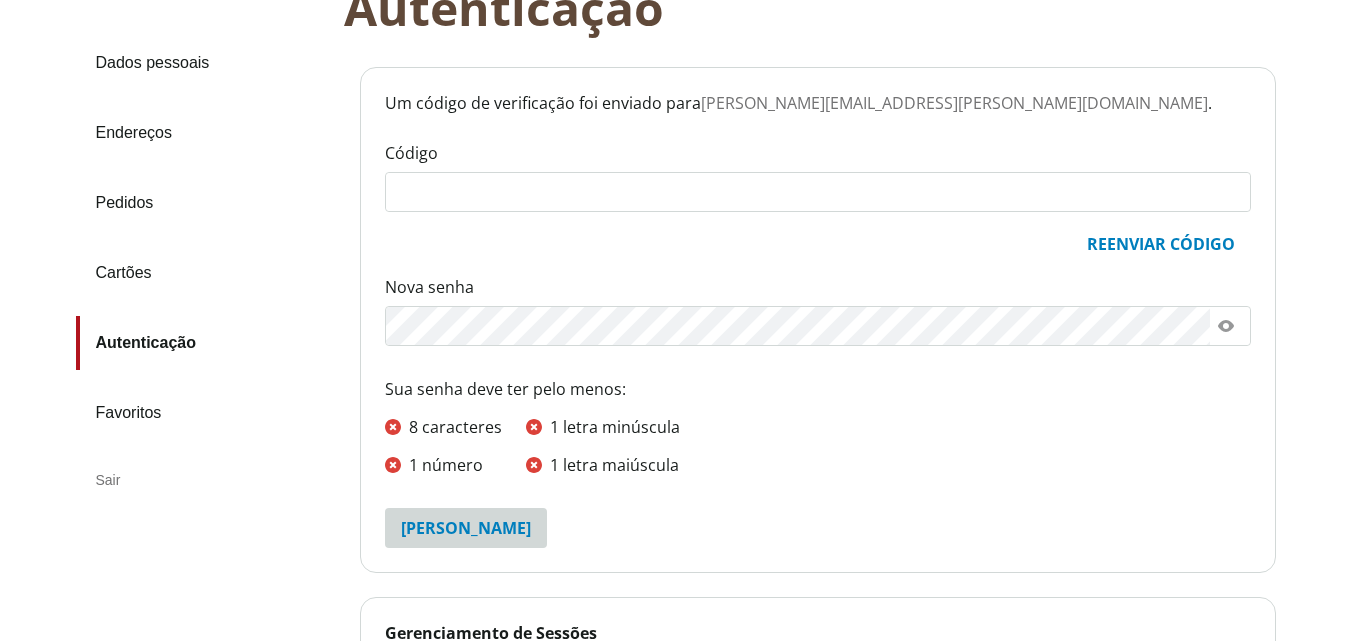 click on "Código" 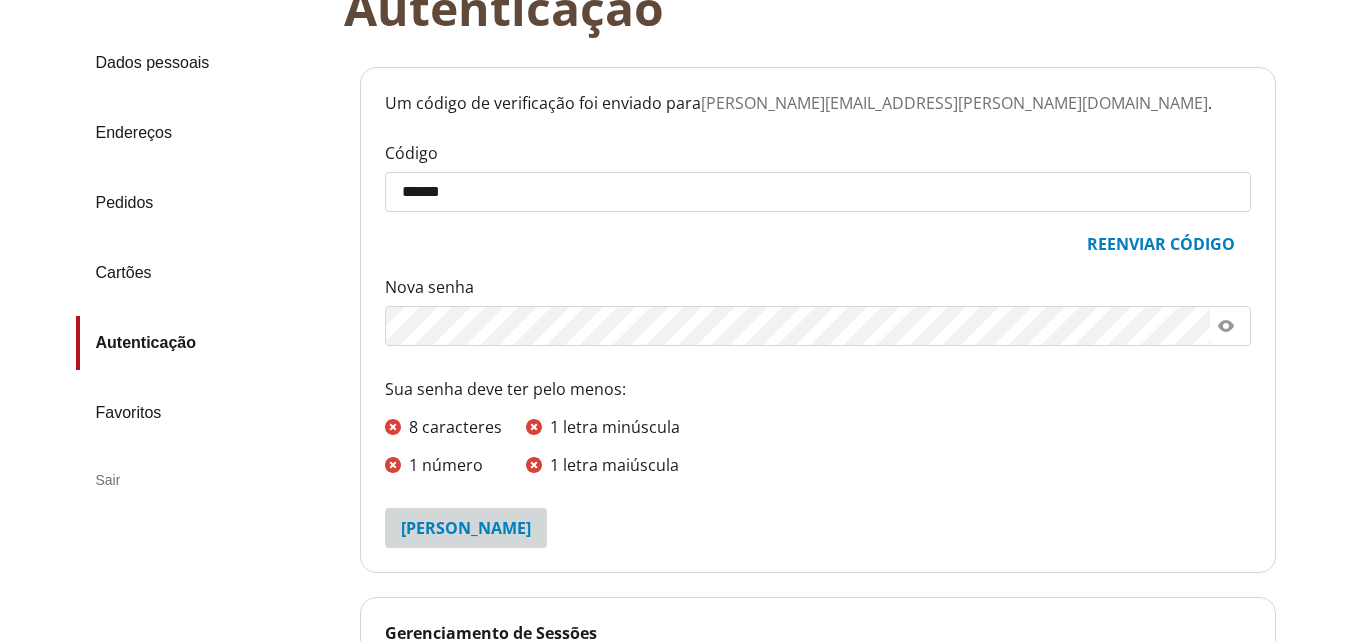 type on "******" 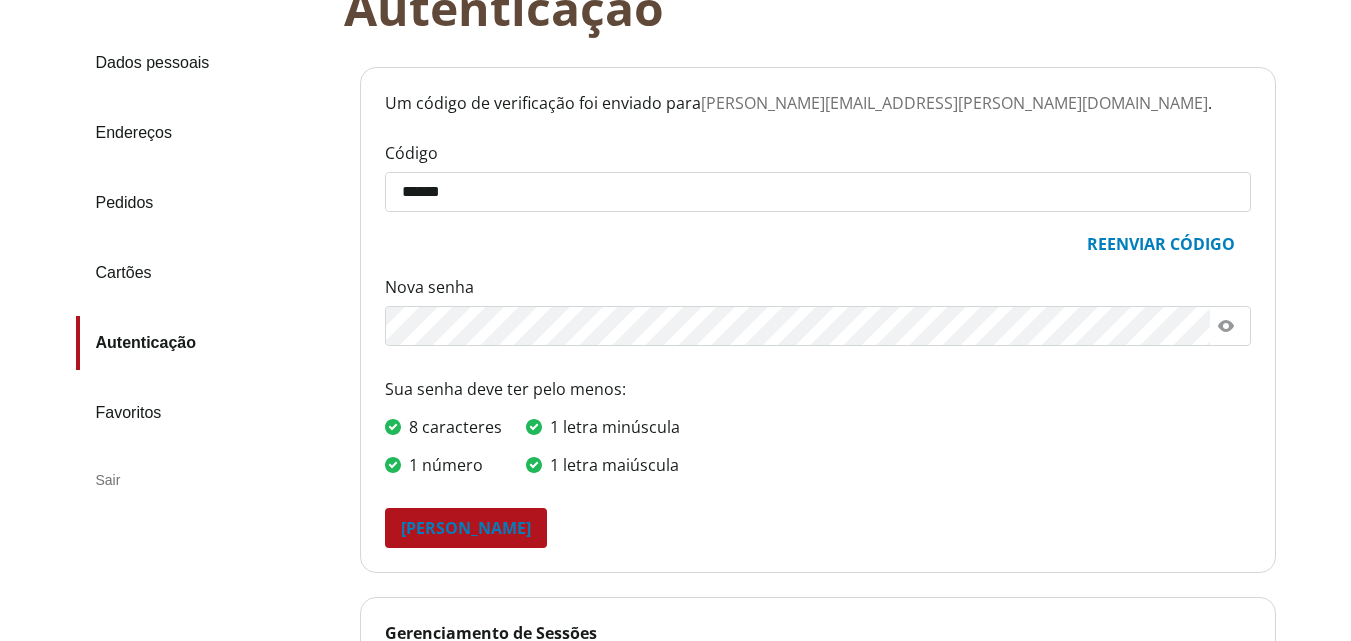click at bounding box center (1226, 325) 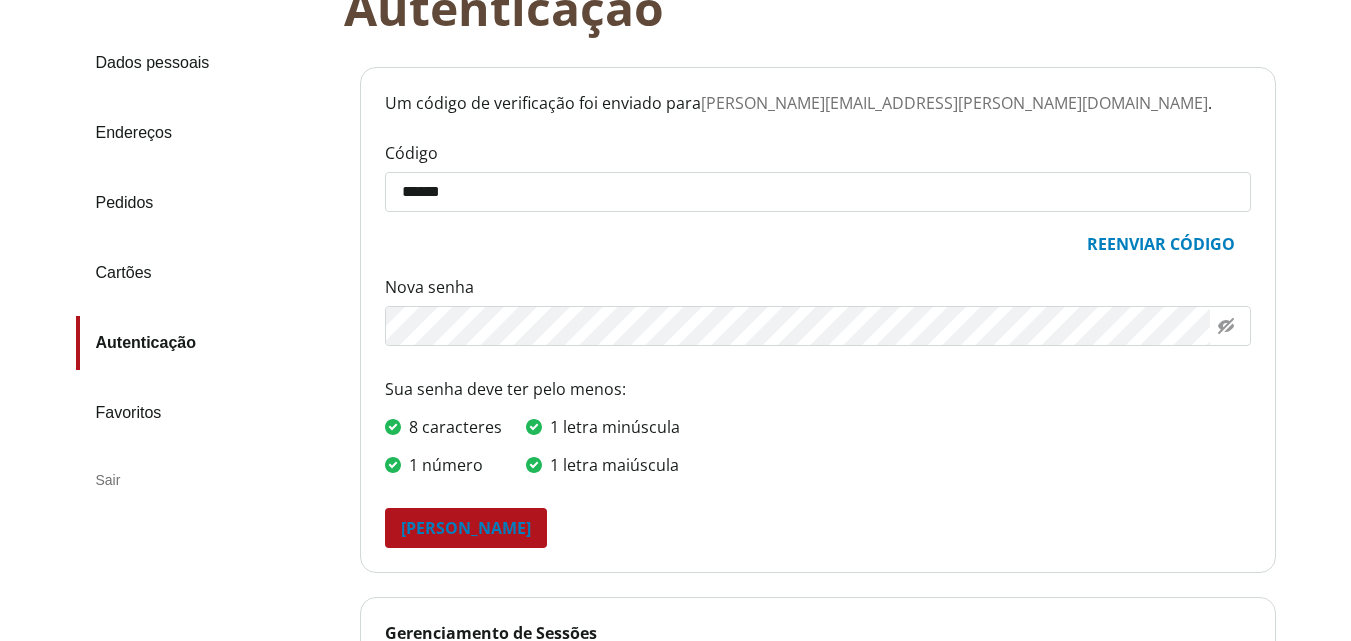 click on "Salvar senha" at bounding box center (466, 528) 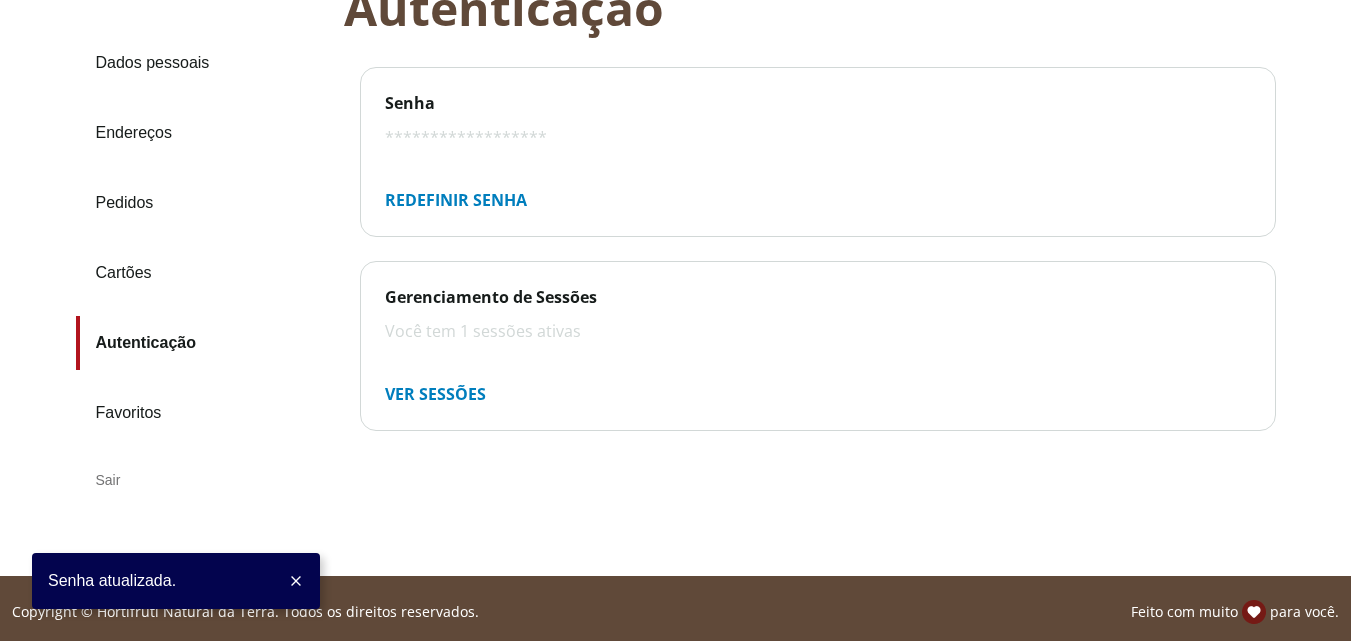 click on "Cartões" at bounding box center [202, 273] 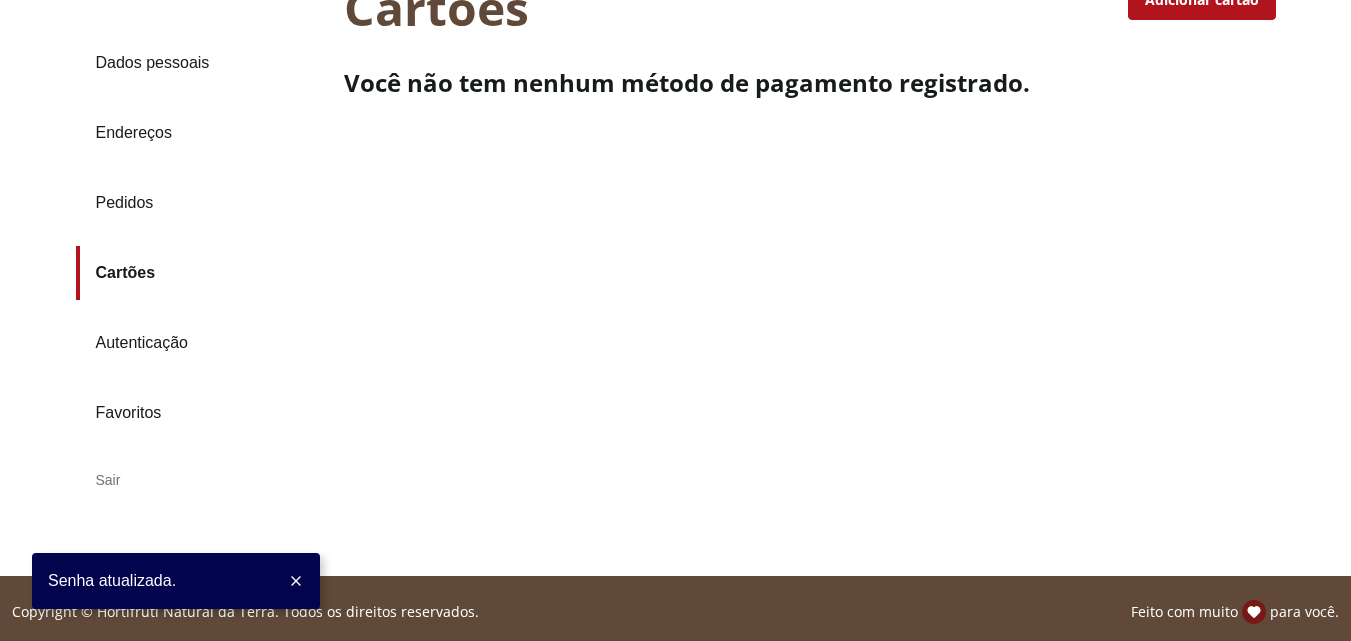 click on "Pedidos" at bounding box center (202, 203) 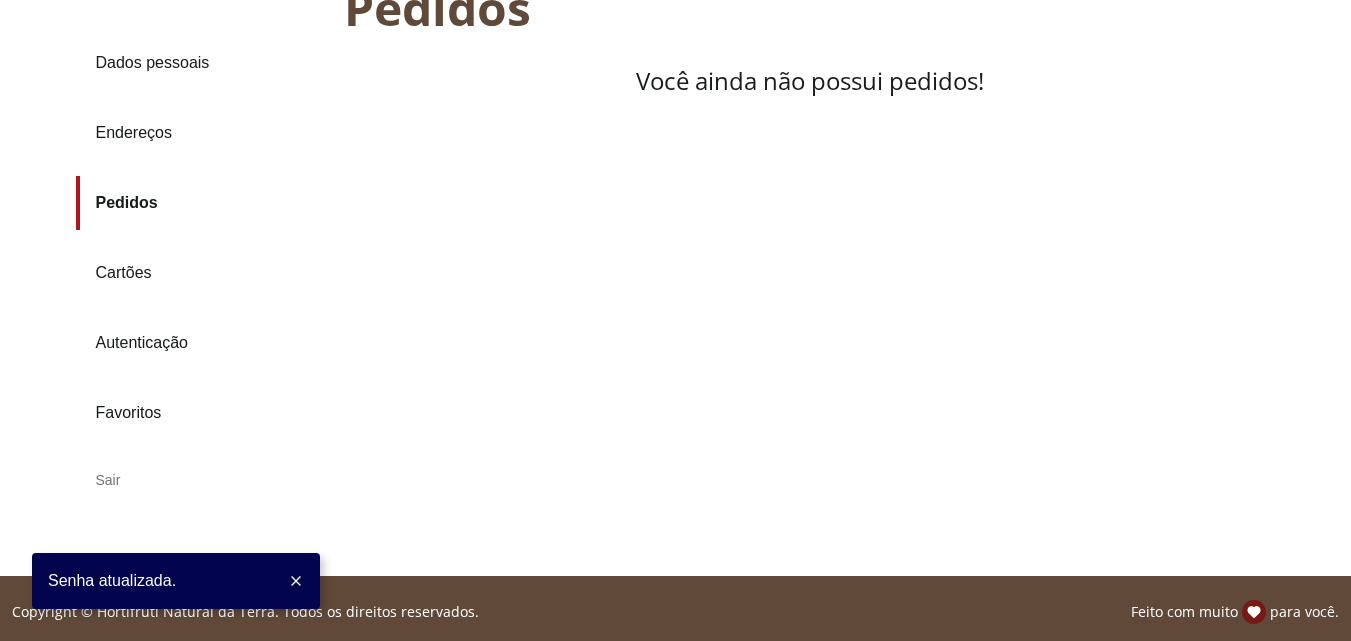 scroll, scrollTop: 0, scrollLeft: 0, axis: both 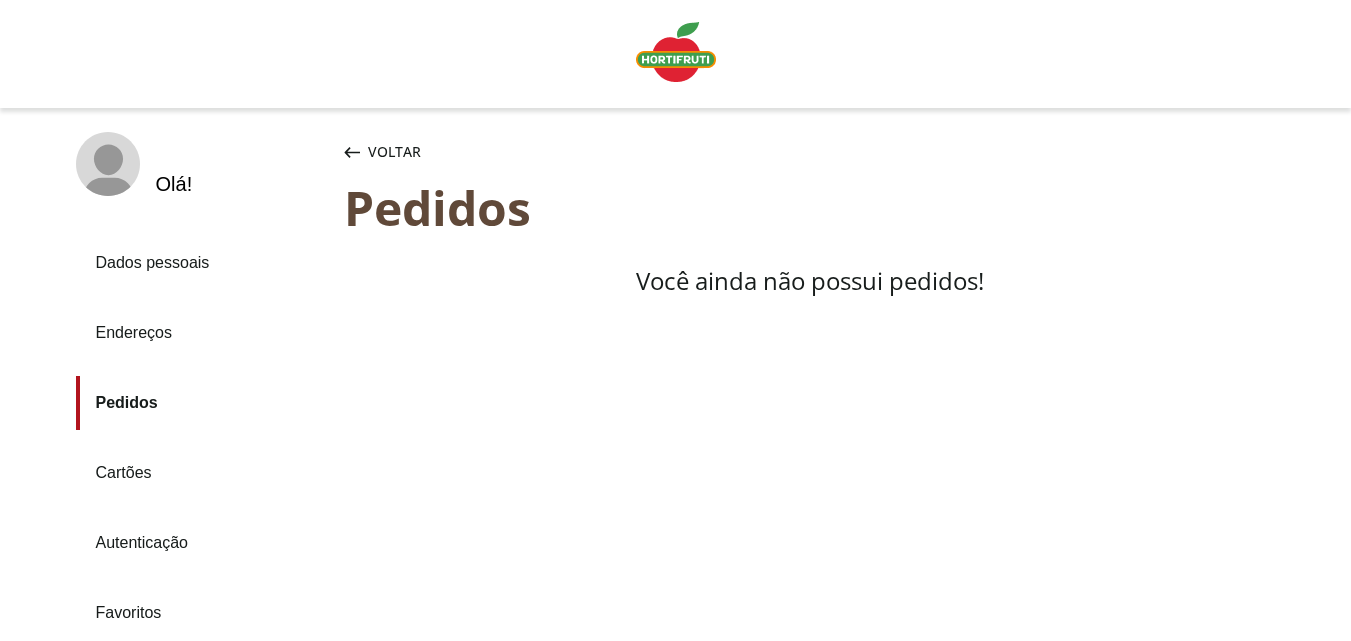 click on "Voltar" at bounding box center (394, 152) 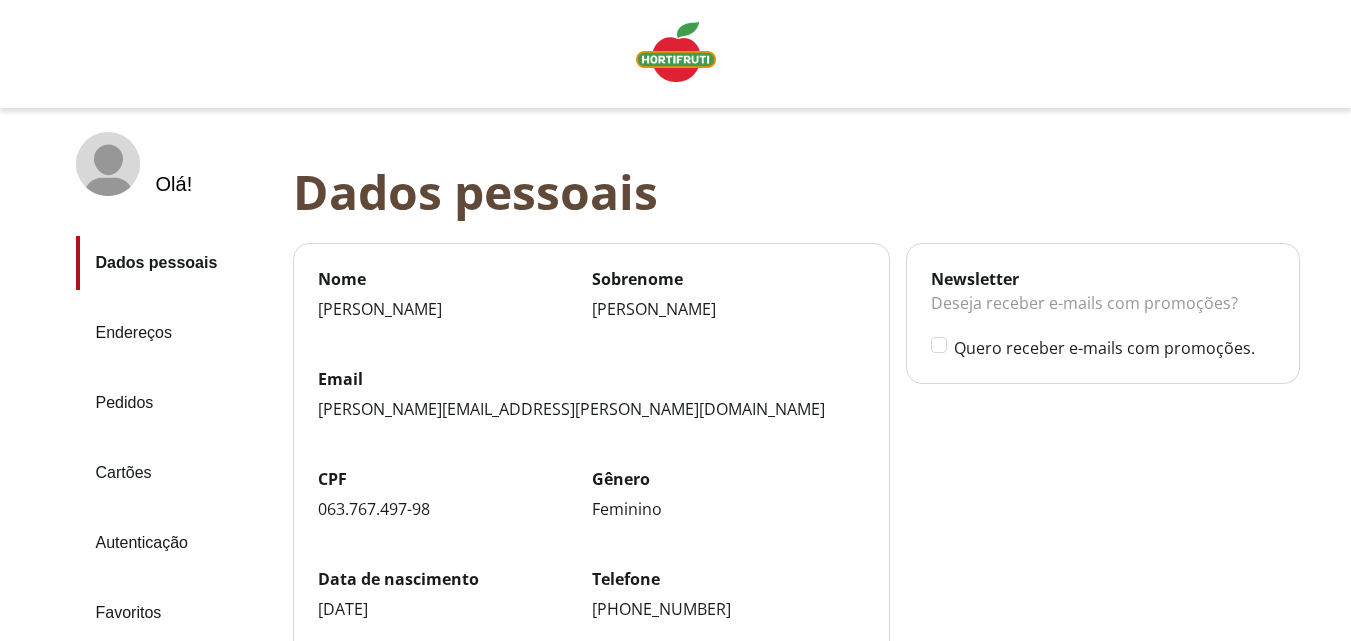 click at bounding box center (676, 52) 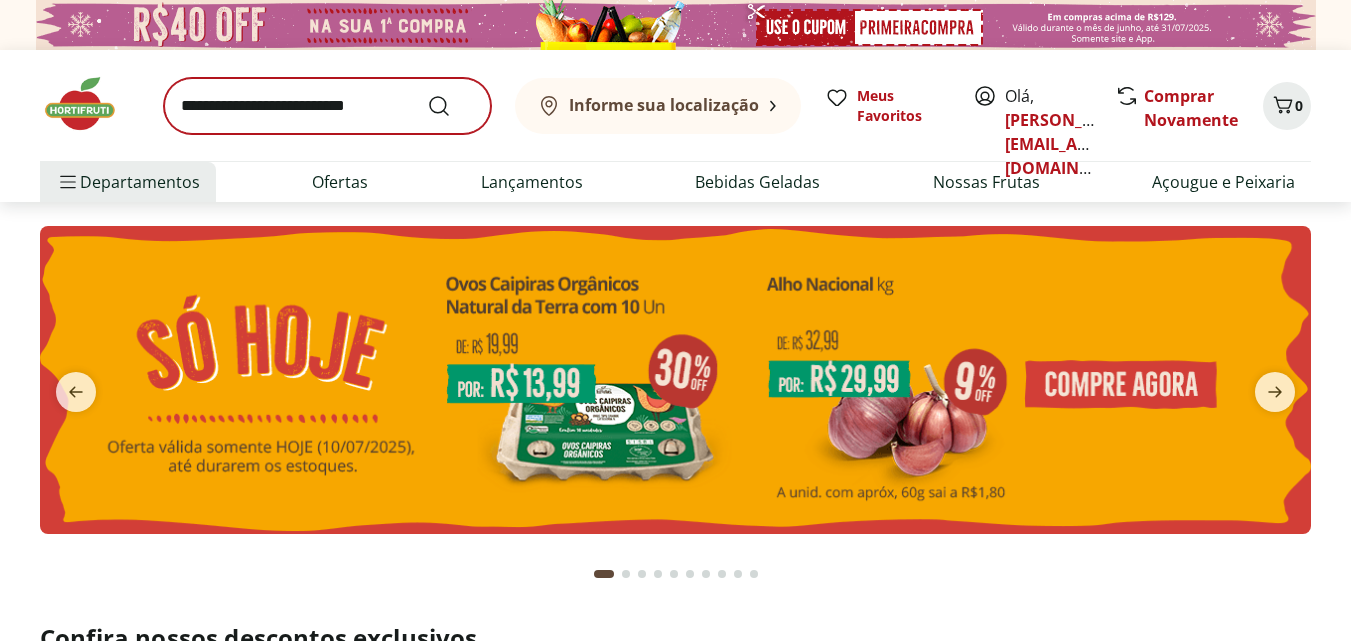 scroll, scrollTop: 0, scrollLeft: 0, axis: both 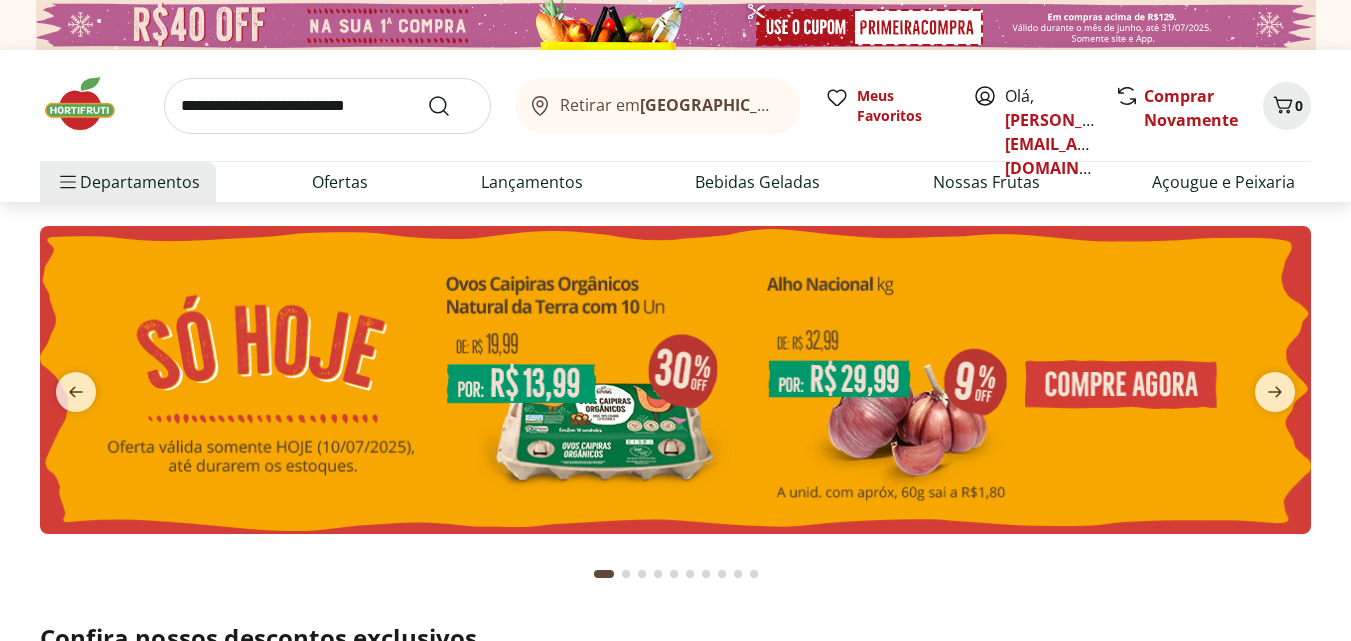 click at bounding box center (327, 106) 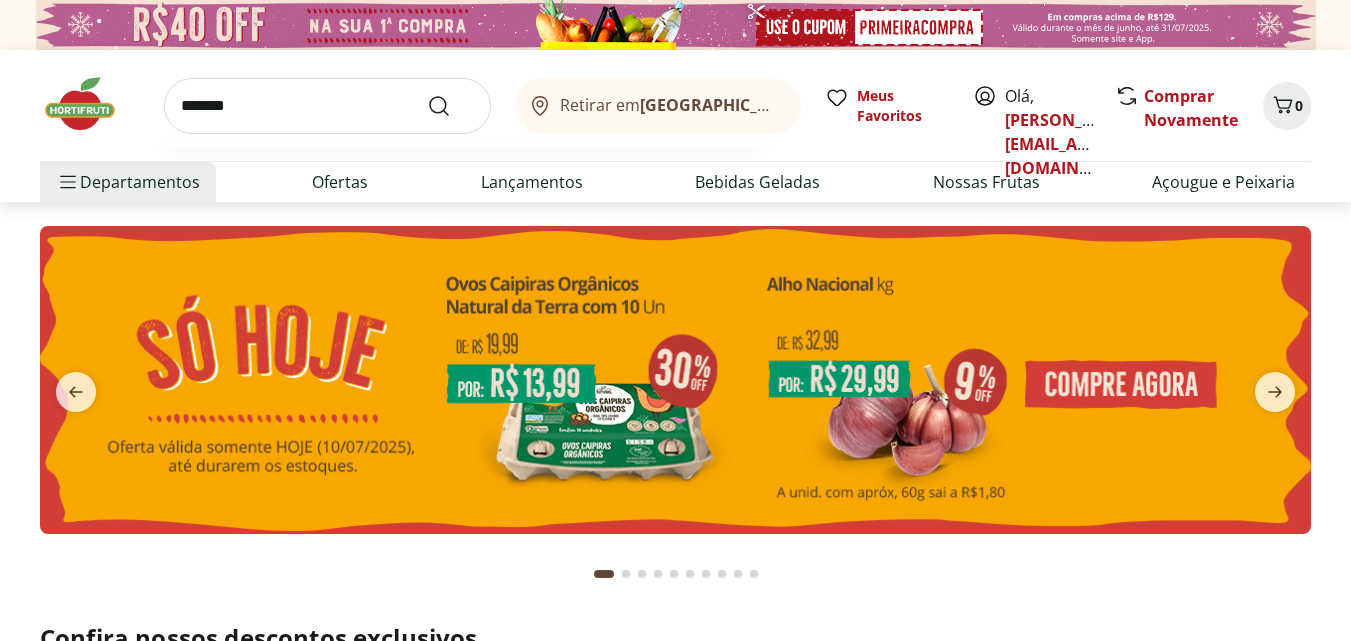 type on "*******" 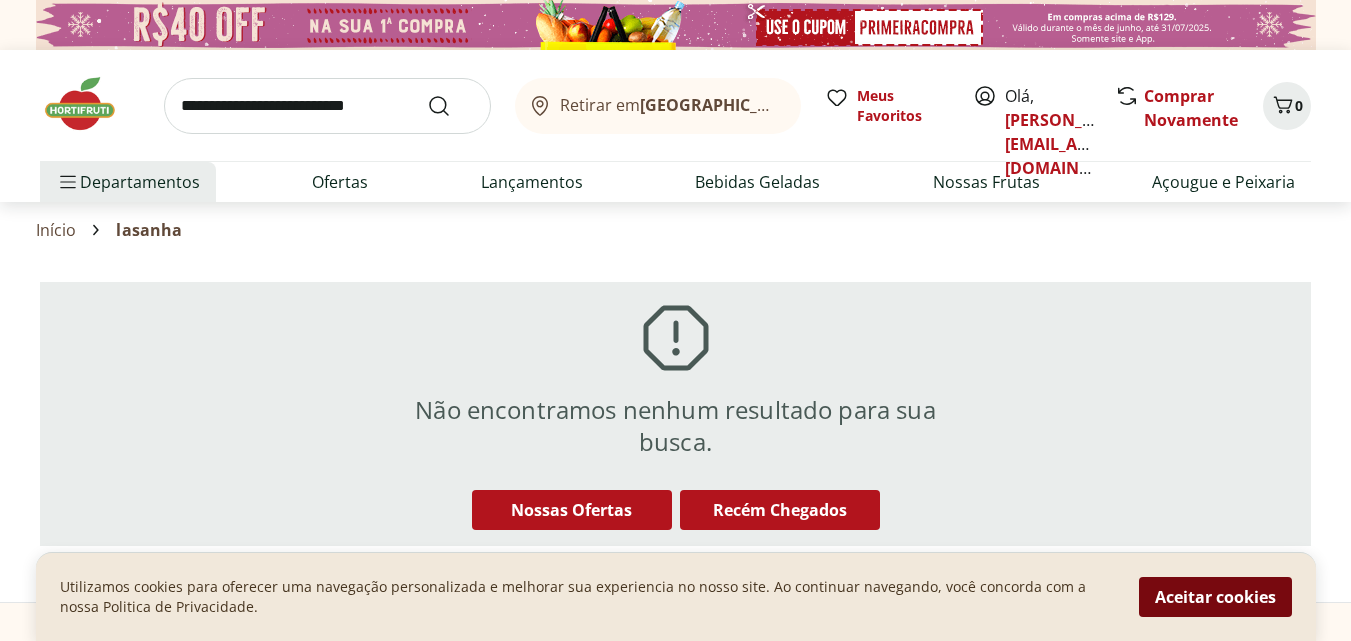 click on "Aceitar cookies" at bounding box center (1215, 597) 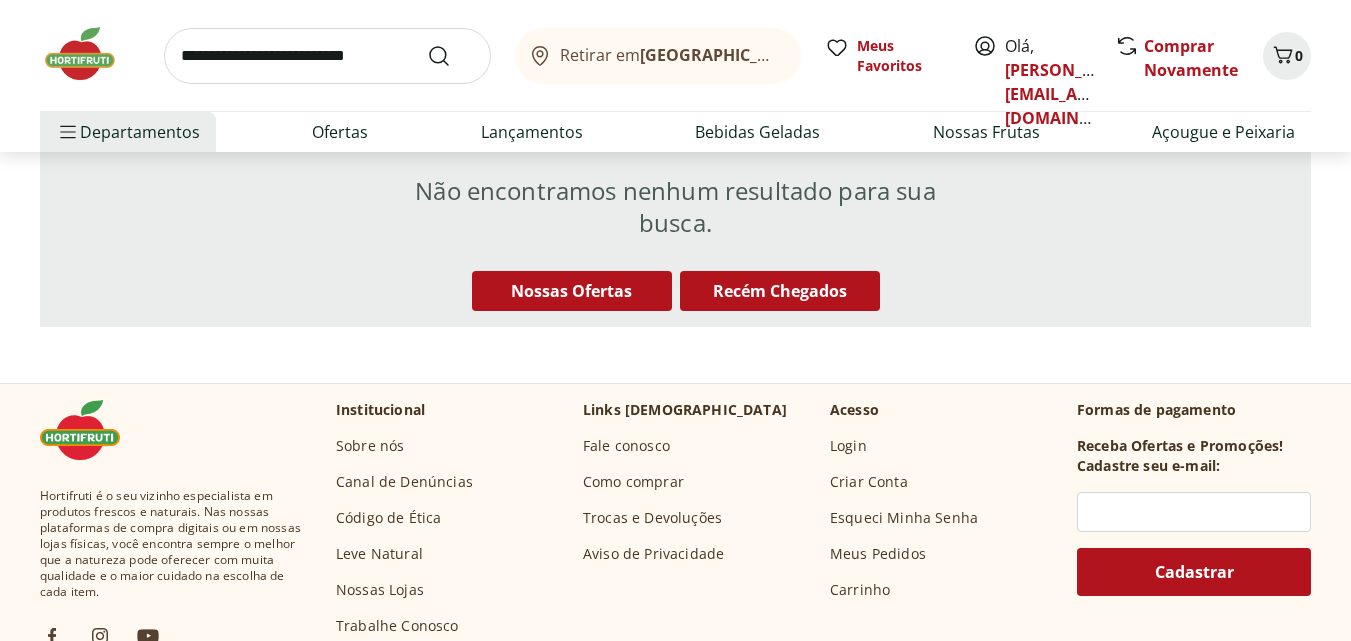 scroll, scrollTop: 0, scrollLeft: 0, axis: both 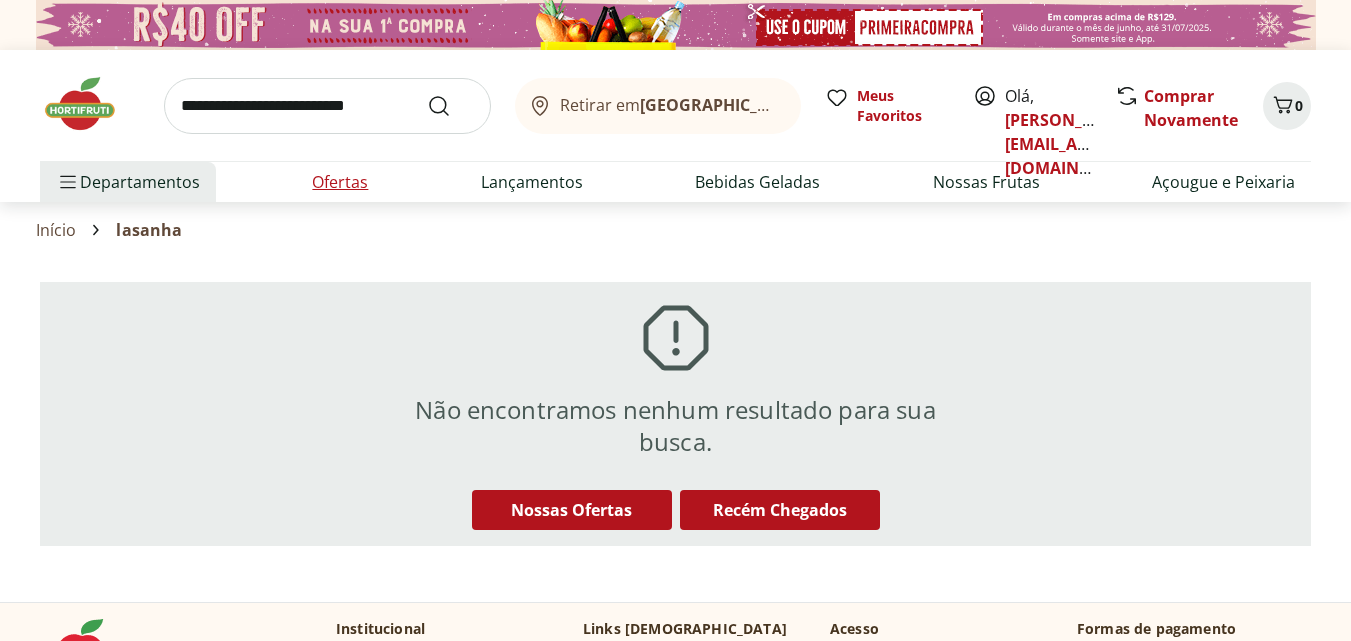 click on "Ofertas" at bounding box center [340, 182] 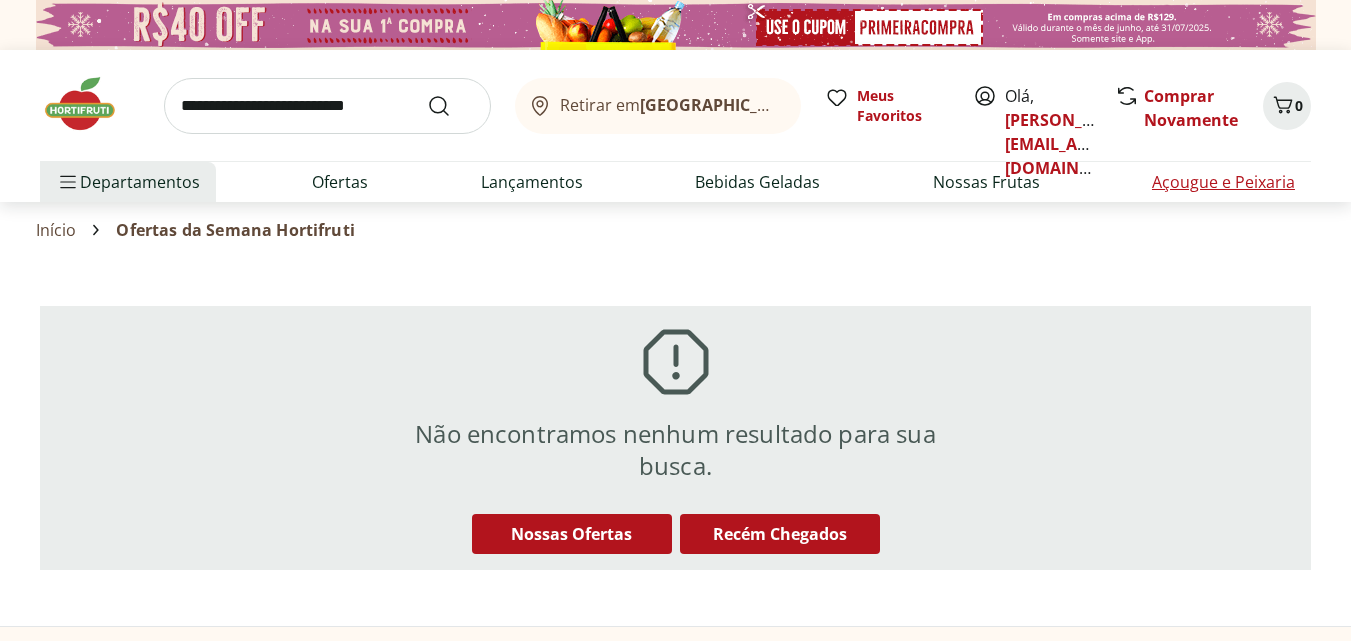 click on "Açougue e Peixaria" at bounding box center [1223, 182] 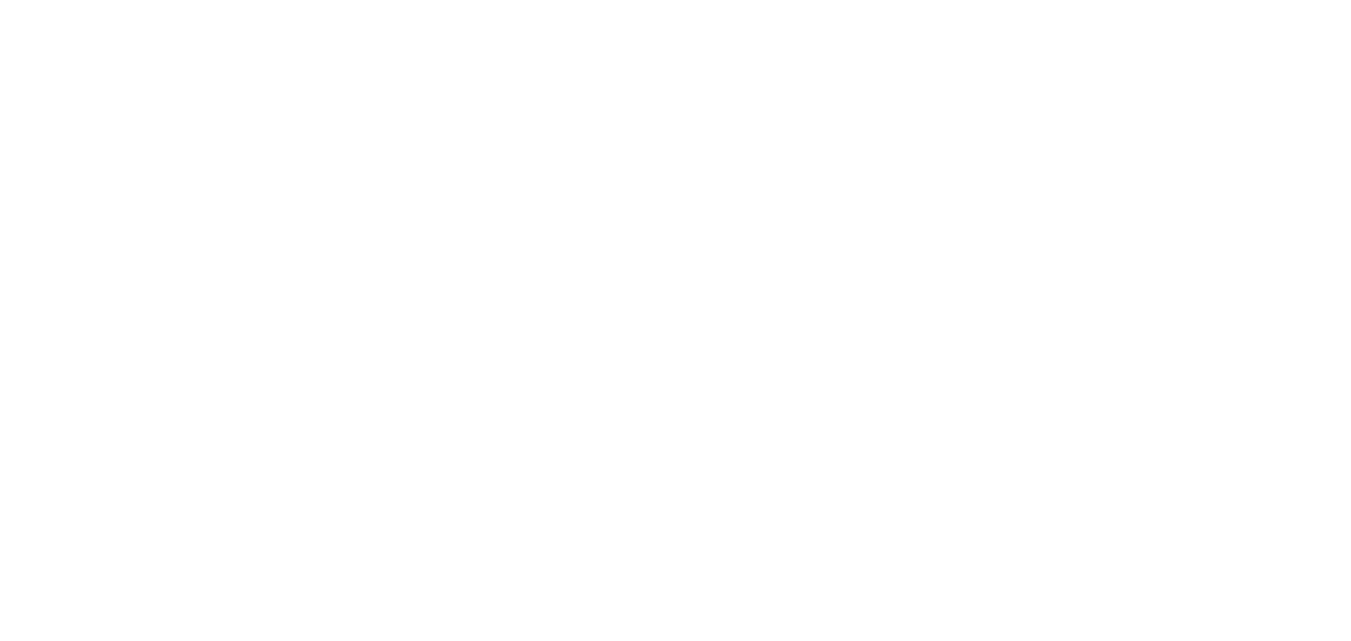 select on "**********" 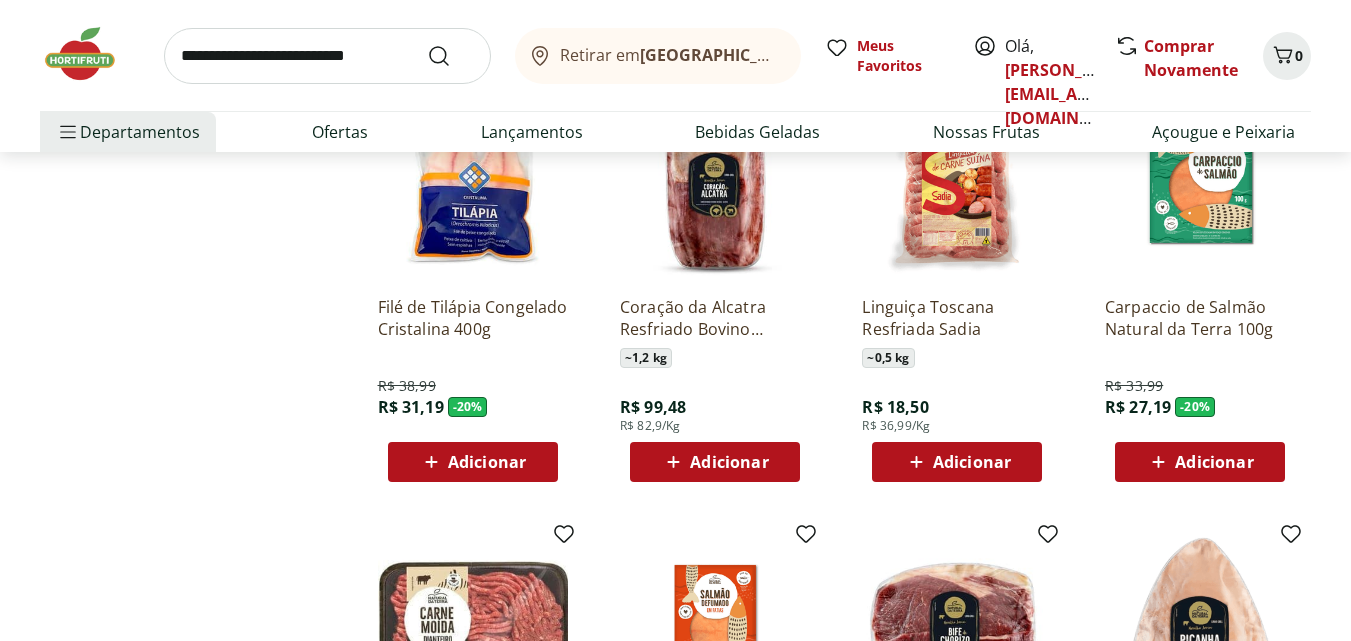 scroll, scrollTop: 200, scrollLeft: 0, axis: vertical 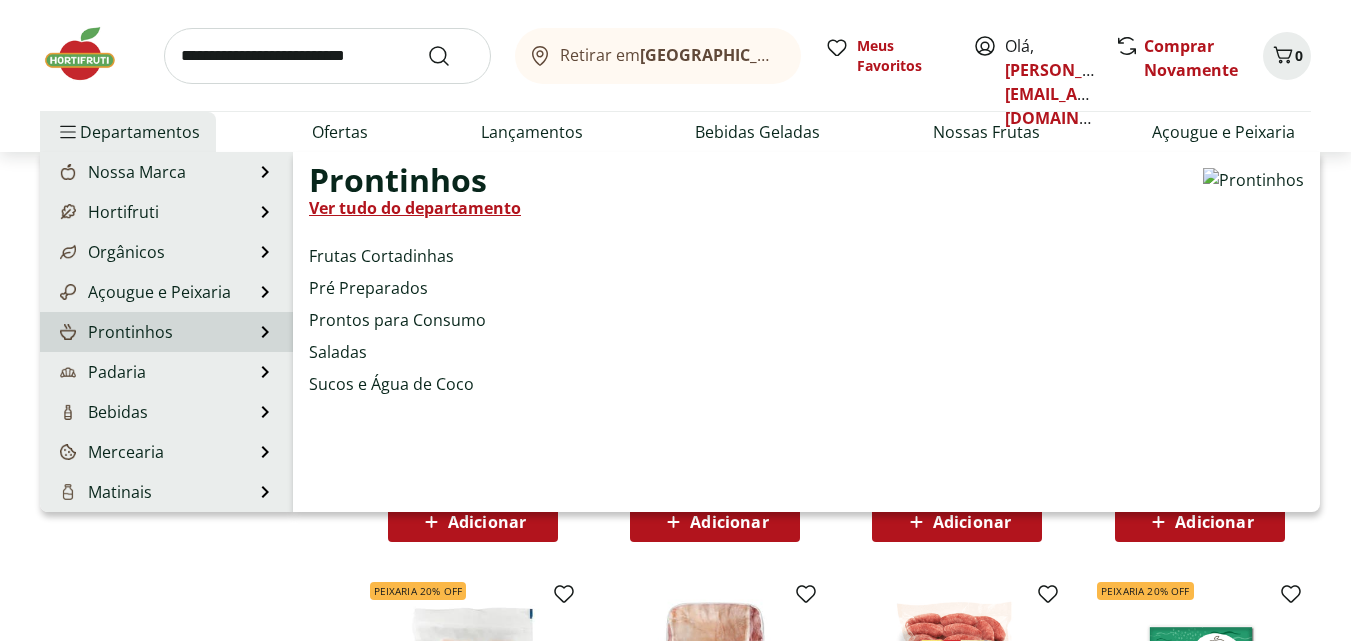 click on "Prontinhos Prontinhos Ver tudo do departamento Frutas Cortadinhas Pré Preparados Prontos para Consumo Saladas Sucos e Água de Coco" at bounding box center (166, 332) 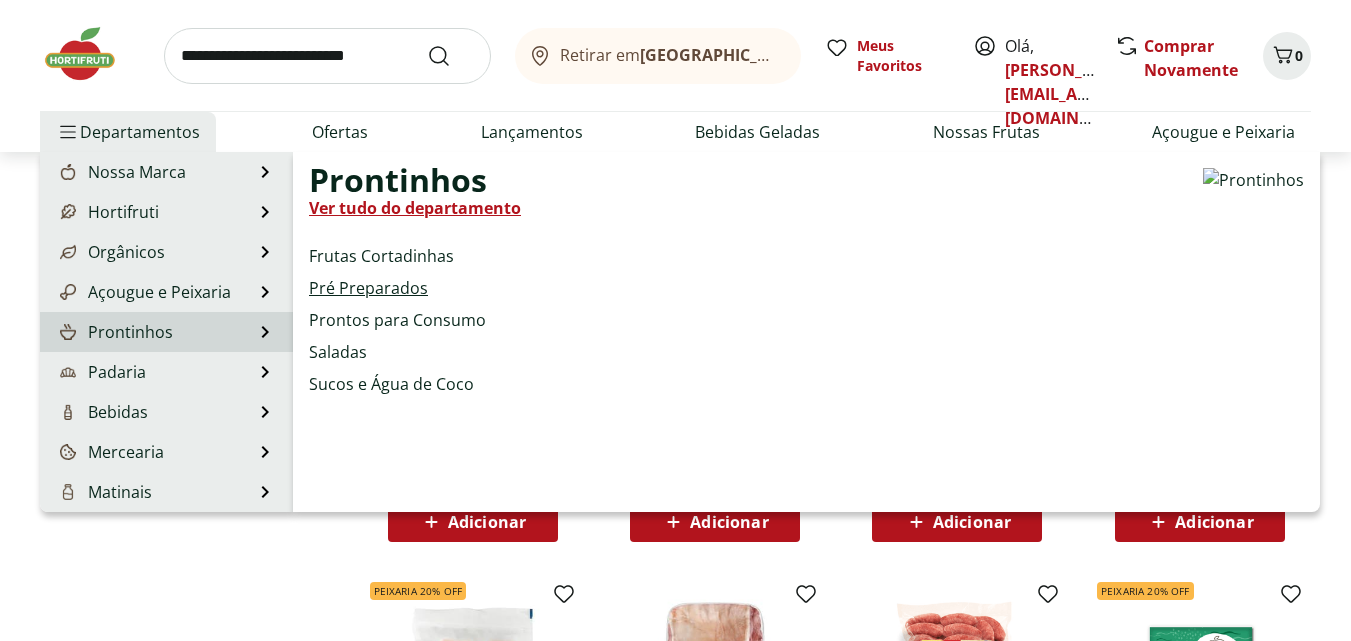 click on "Pré Preparados" at bounding box center [368, 288] 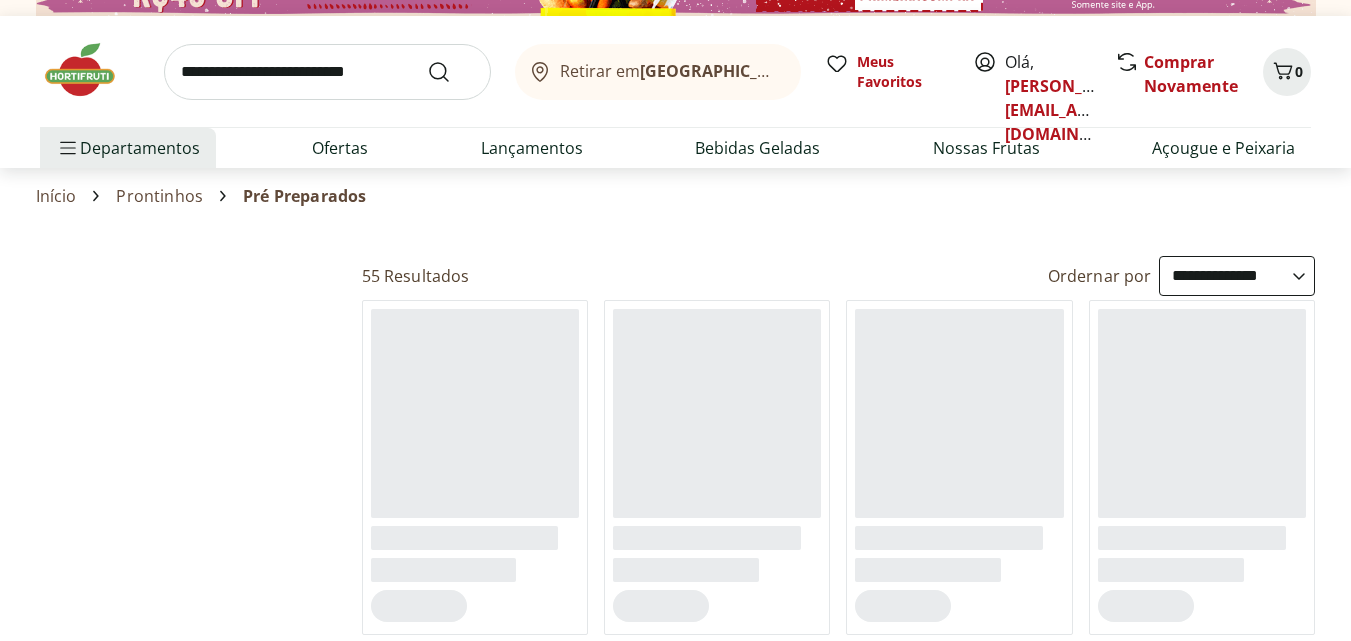 scroll, scrollTop: 0, scrollLeft: 0, axis: both 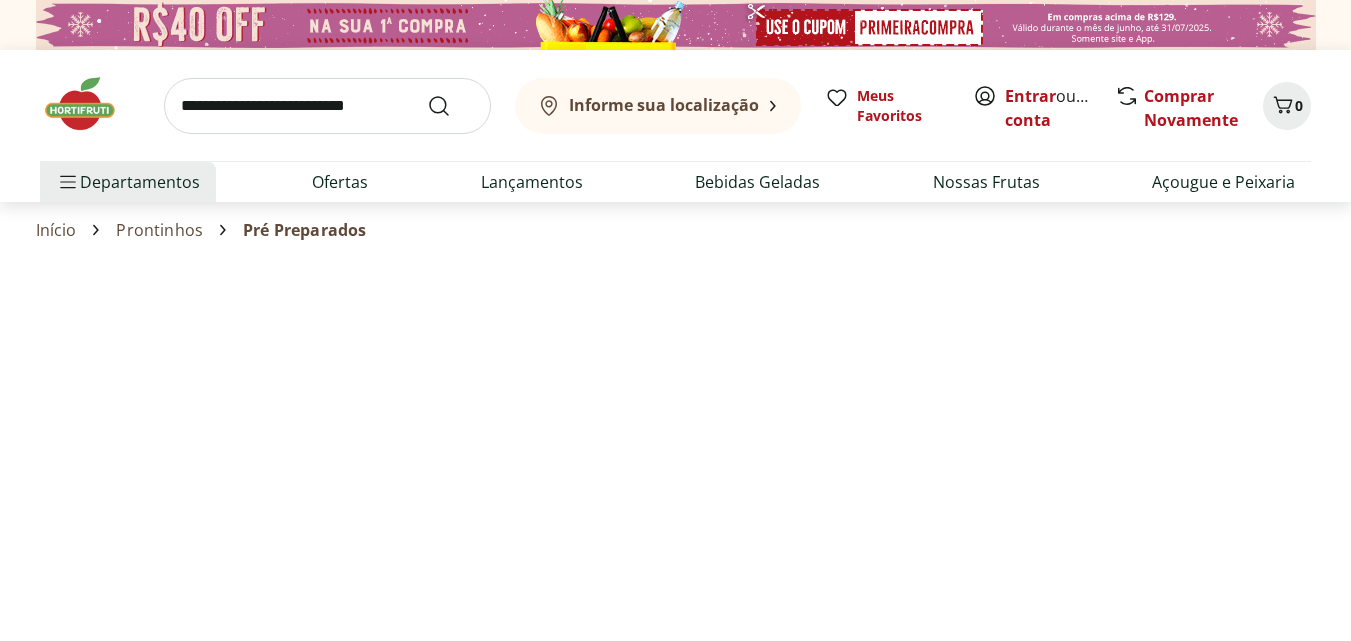 select on "**********" 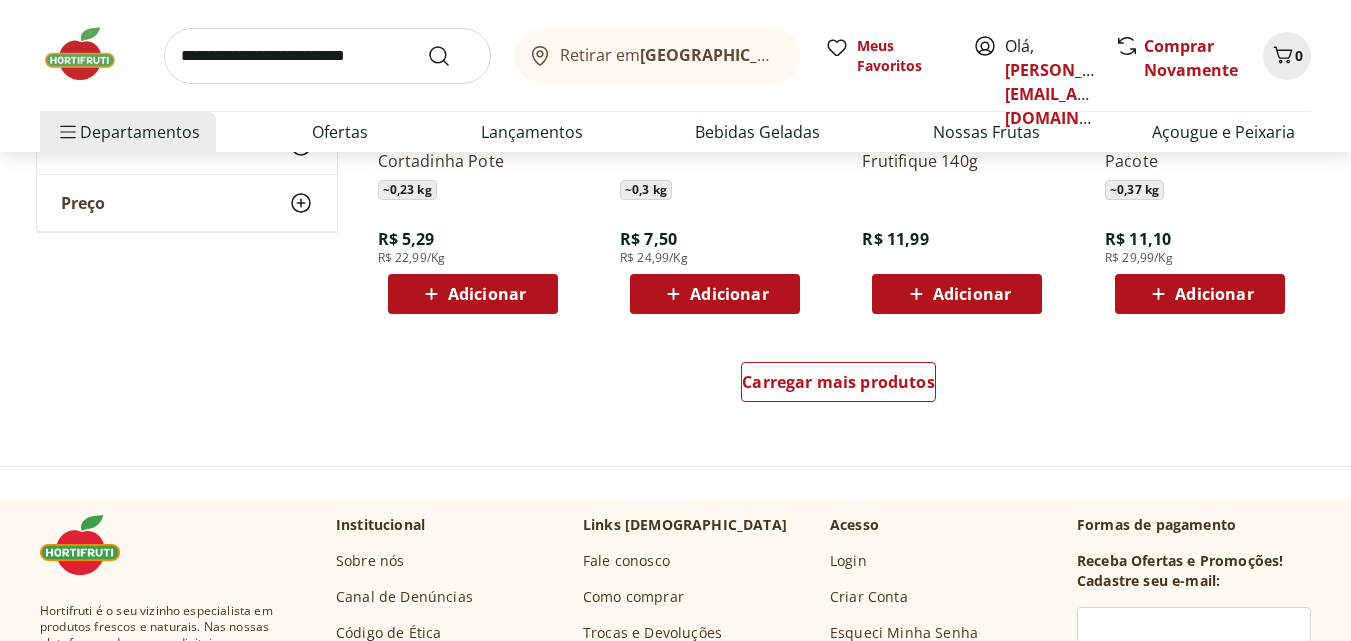 scroll, scrollTop: 1100, scrollLeft: 0, axis: vertical 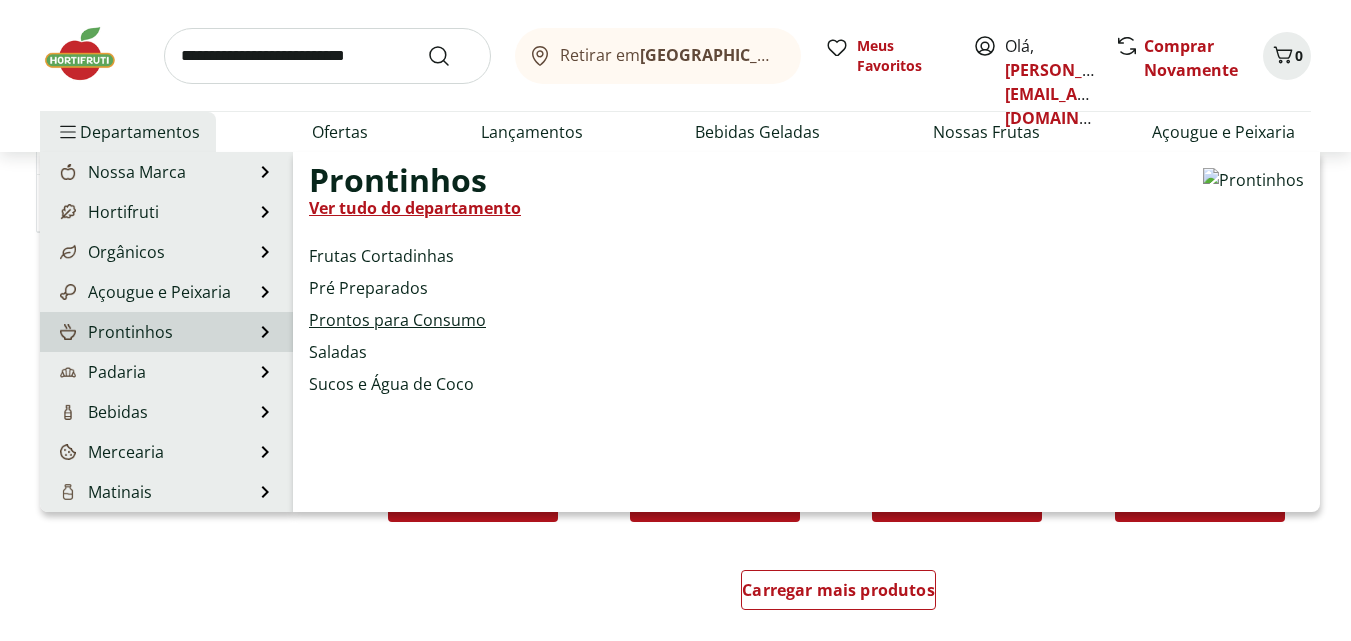 click on "Prontos para Consumo" at bounding box center (397, 320) 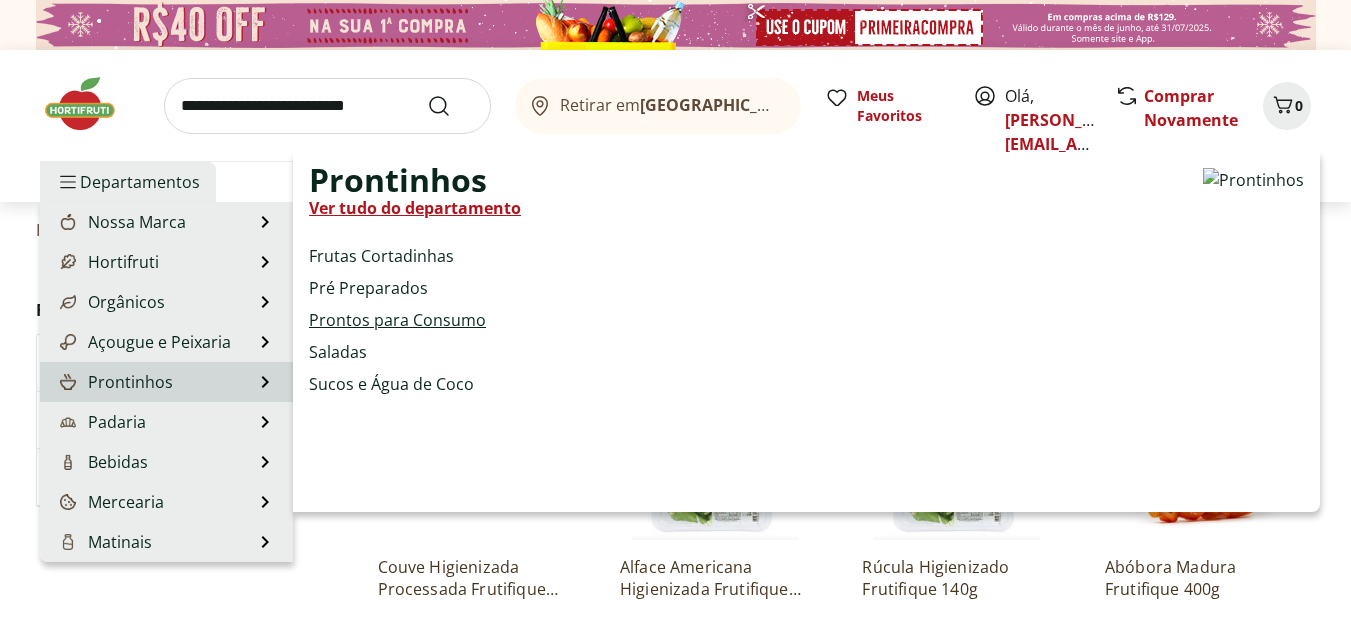 select on "**********" 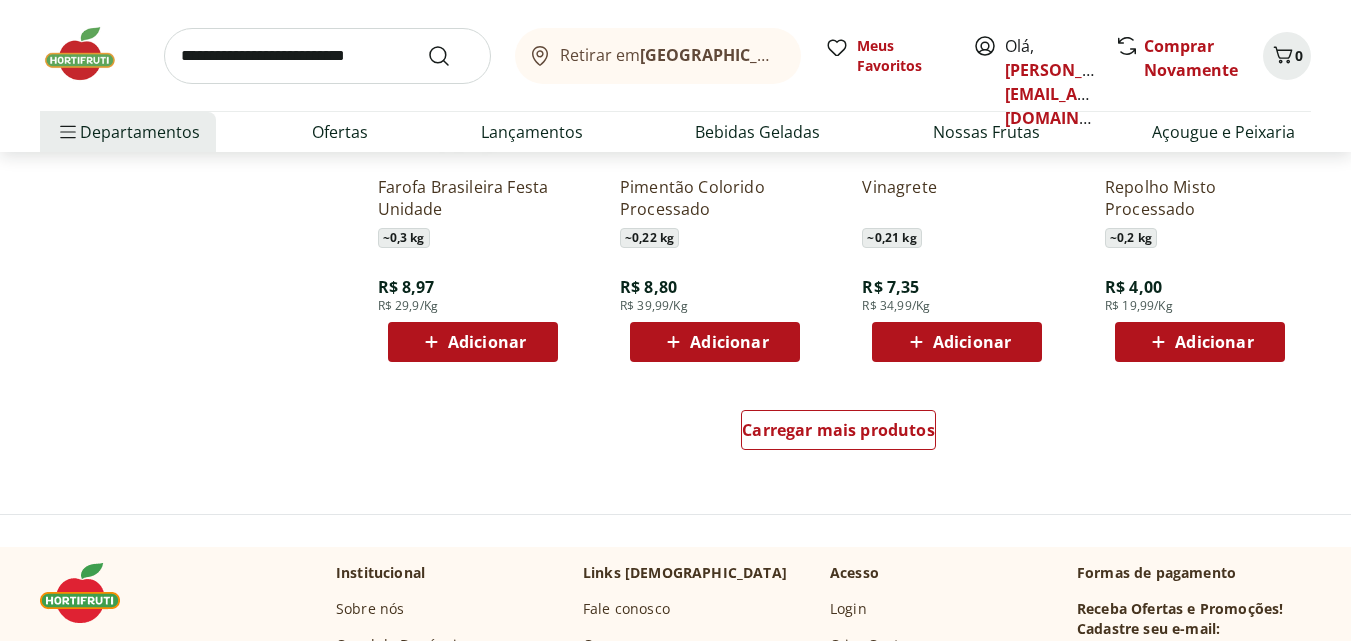 scroll, scrollTop: 1400, scrollLeft: 0, axis: vertical 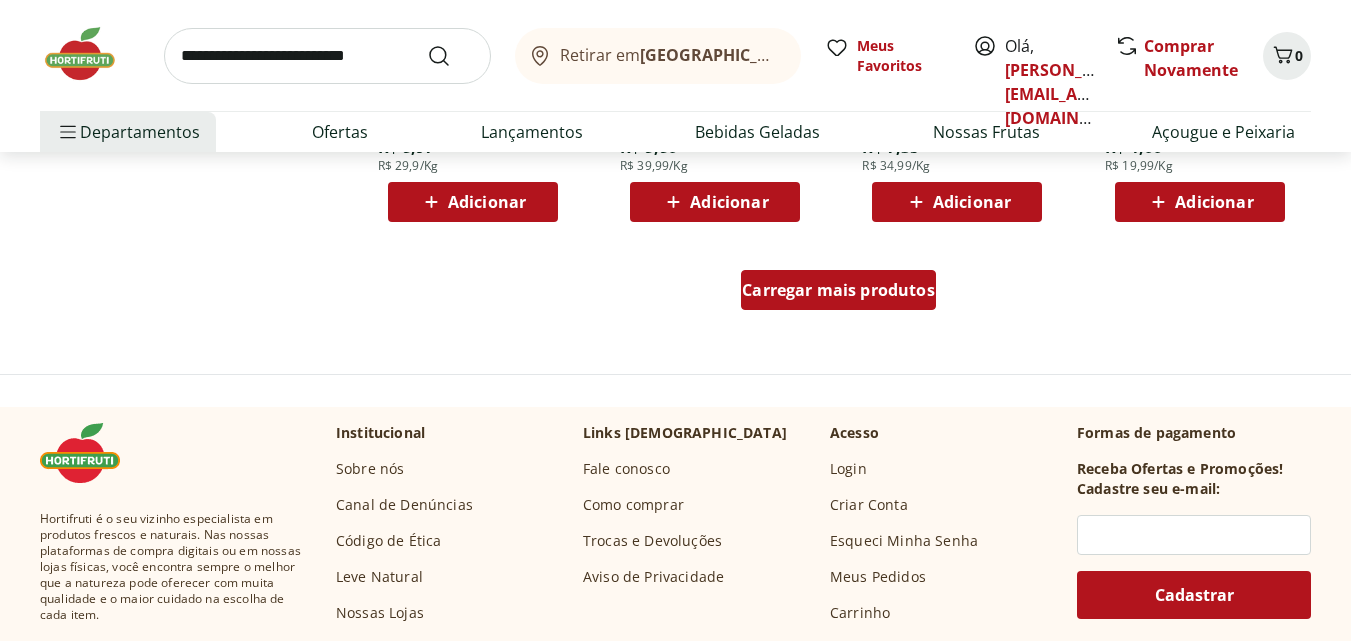 click on "Carregar mais produtos" at bounding box center [838, 290] 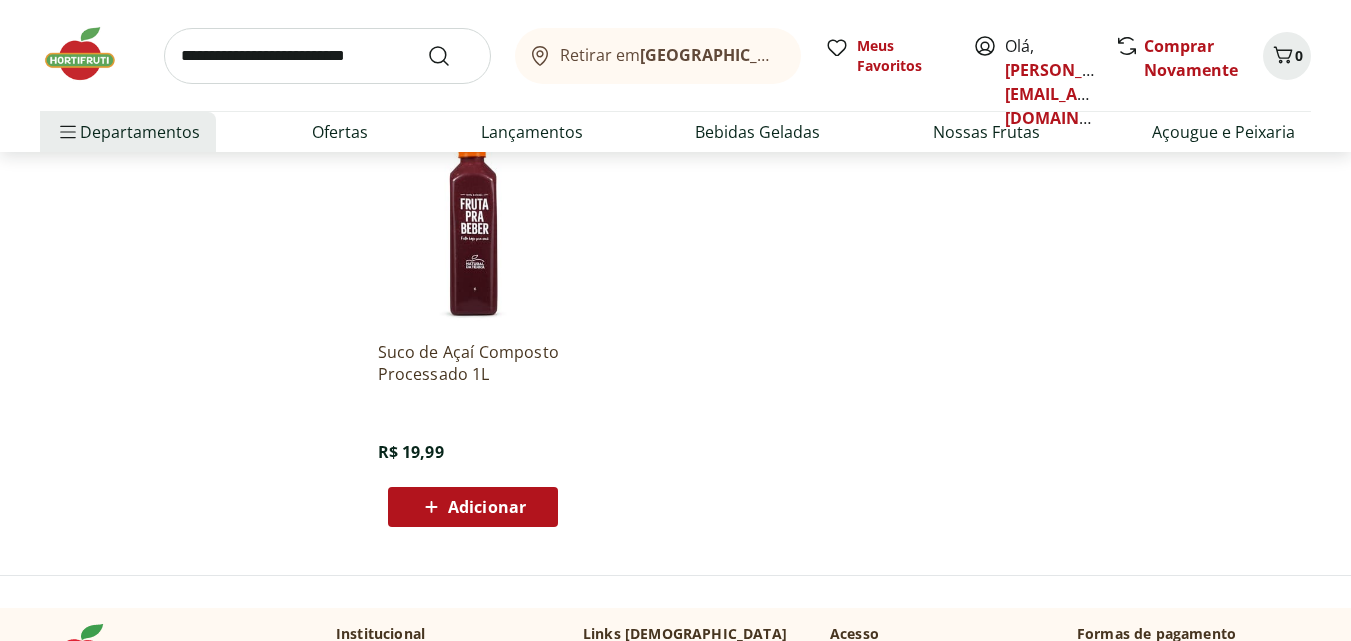 scroll, scrollTop: 2400, scrollLeft: 0, axis: vertical 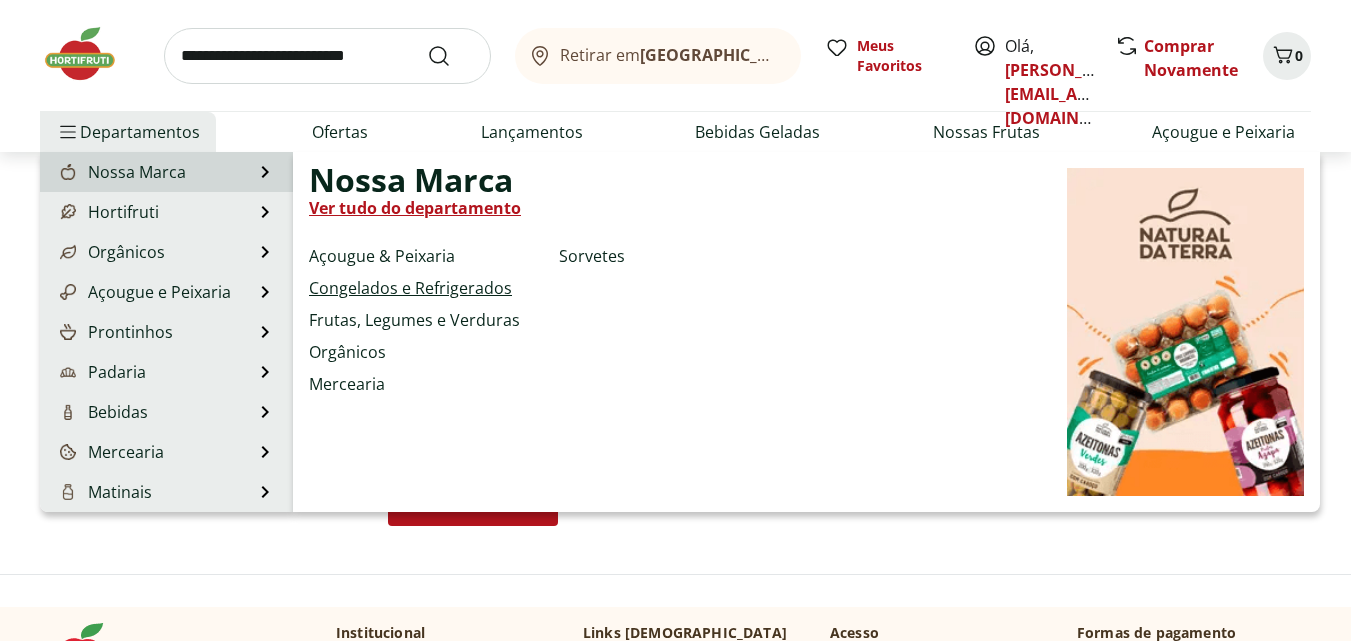 click on "Congelados e Refrigerados" at bounding box center [410, 288] 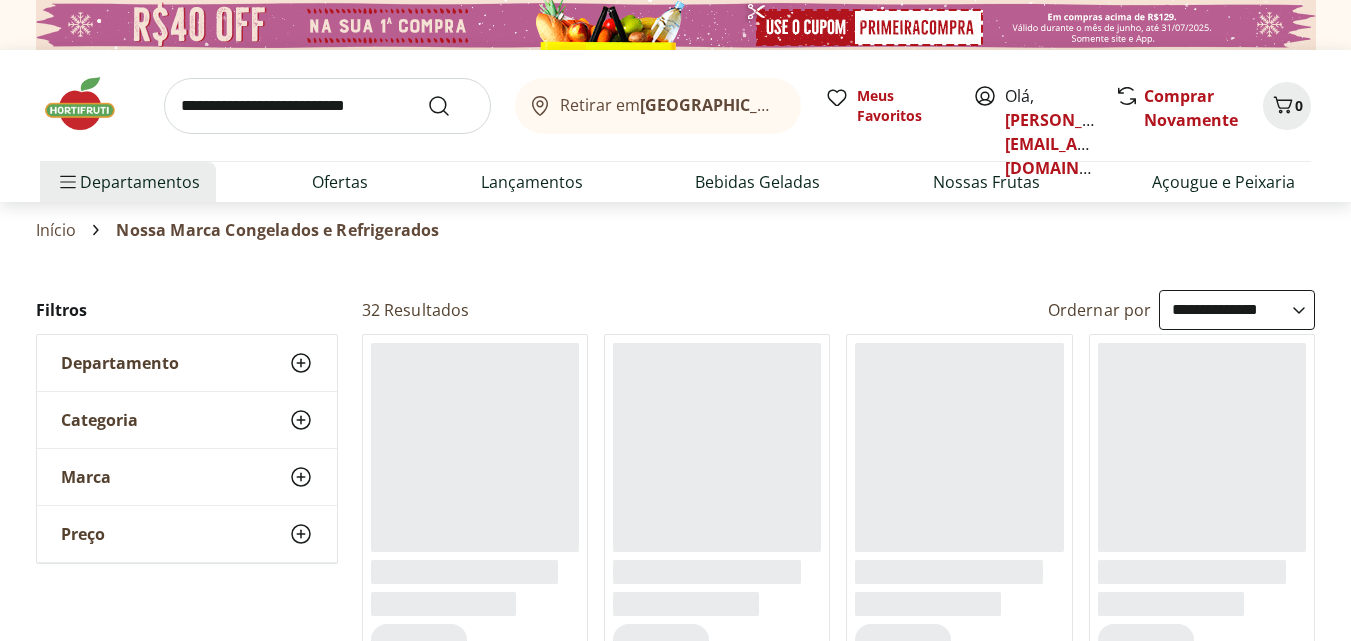 scroll, scrollTop: 100, scrollLeft: 0, axis: vertical 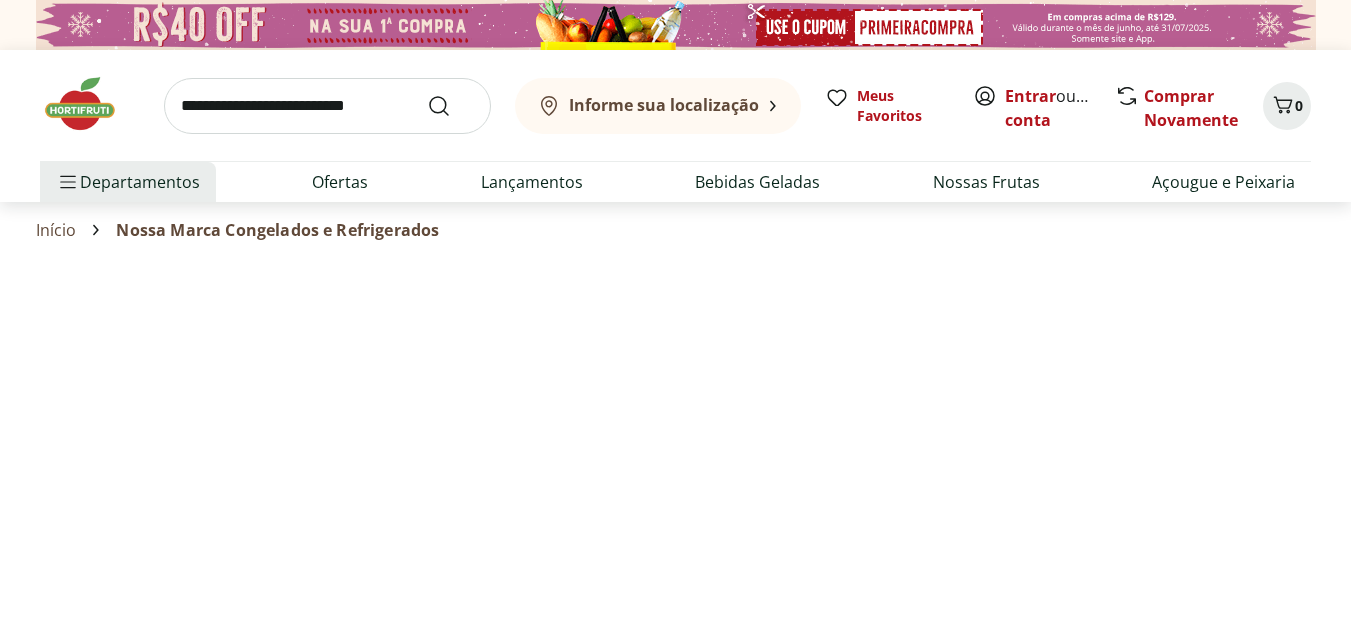 select on "**********" 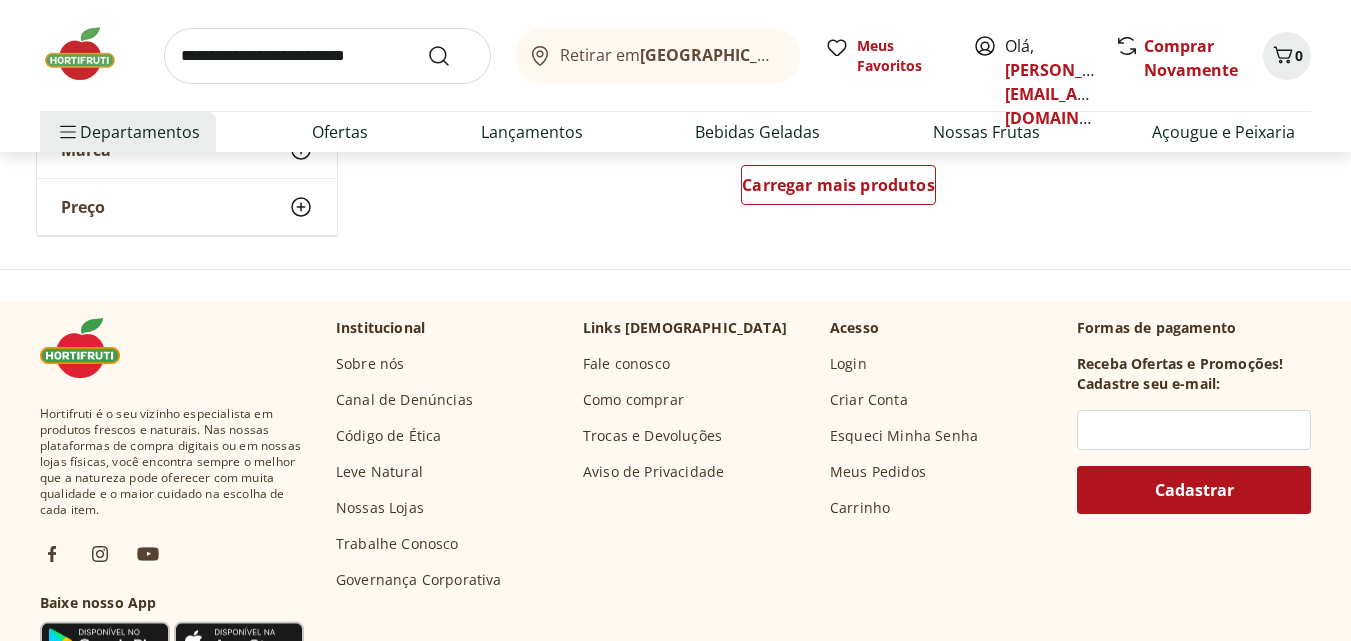 scroll, scrollTop: 1400, scrollLeft: 0, axis: vertical 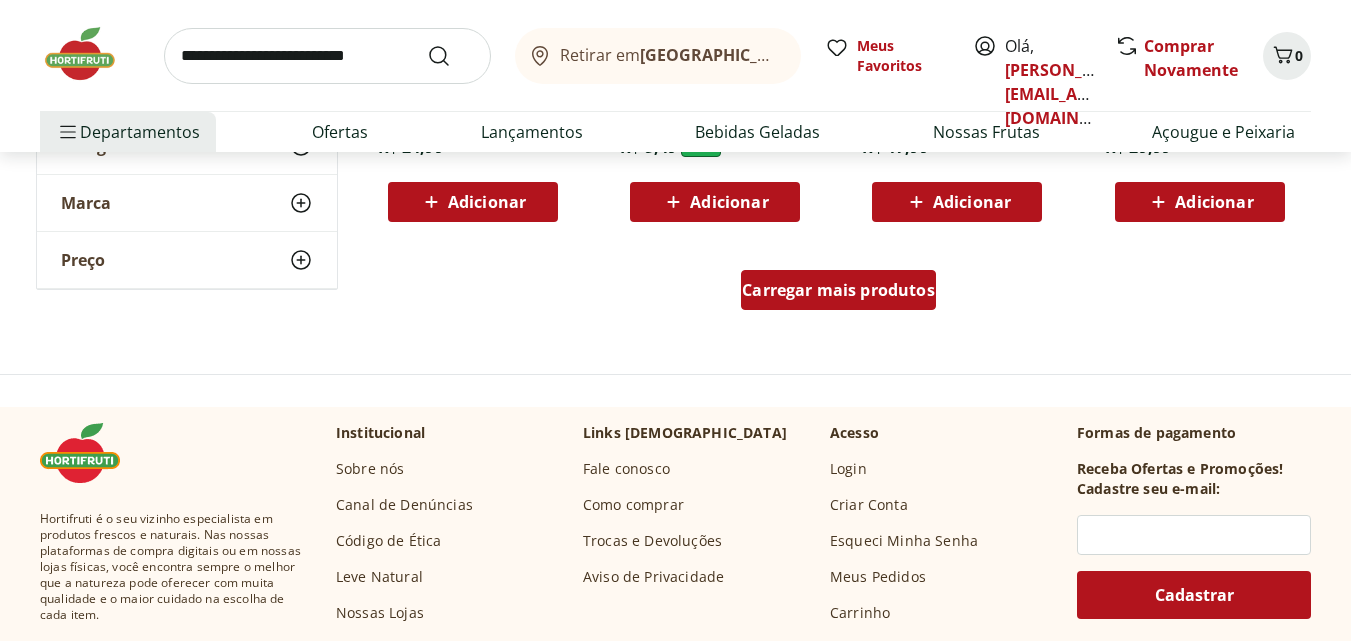 click on "Carregar mais produtos" at bounding box center (838, 290) 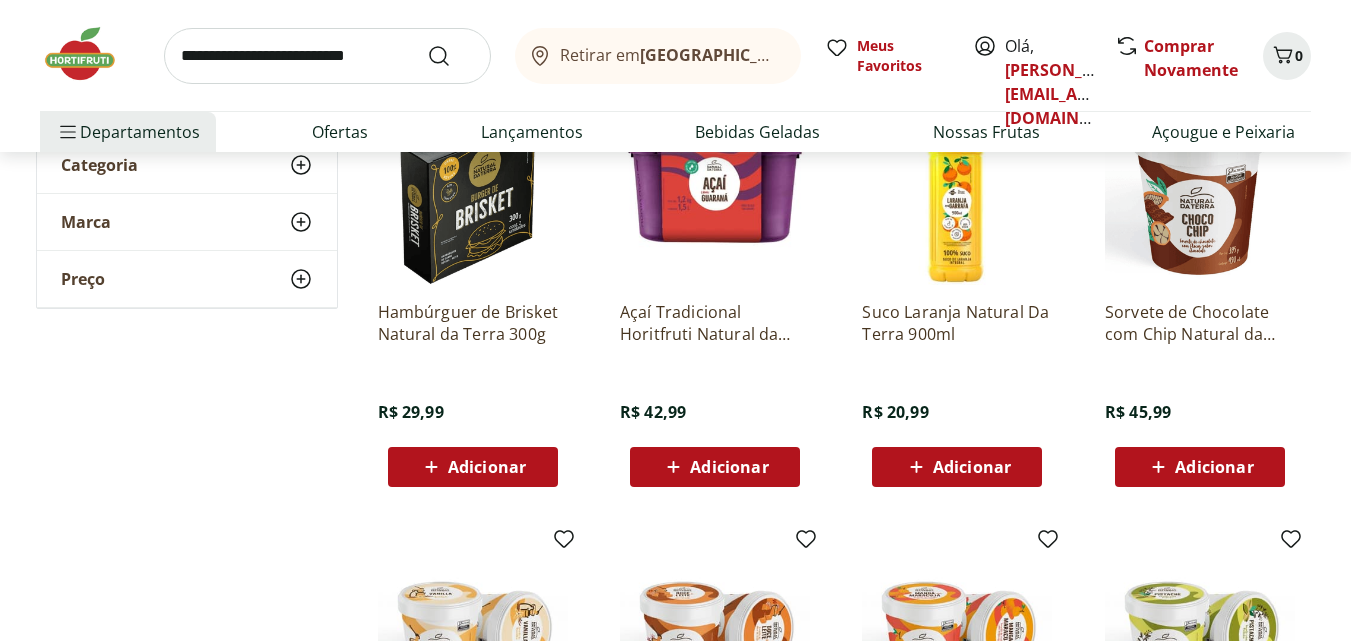 scroll, scrollTop: 0, scrollLeft: 0, axis: both 